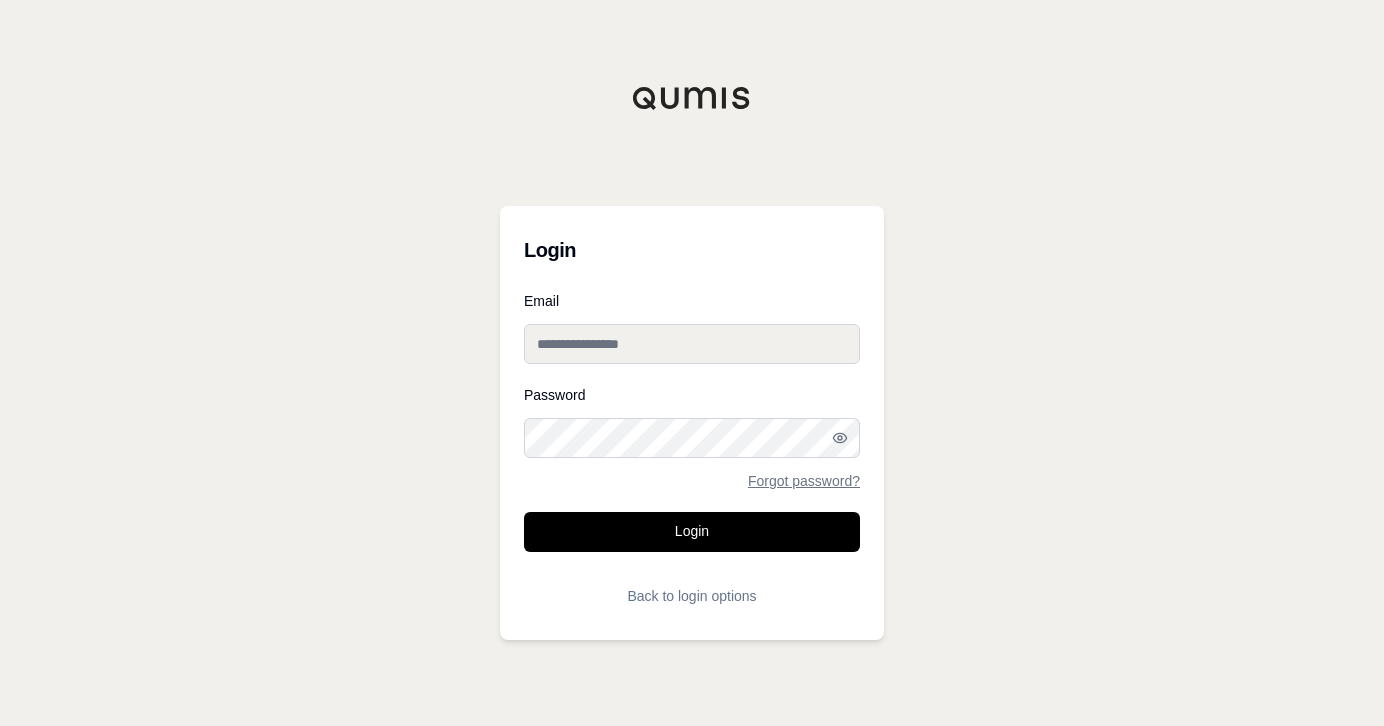 scroll, scrollTop: 0, scrollLeft: 0, axis: both 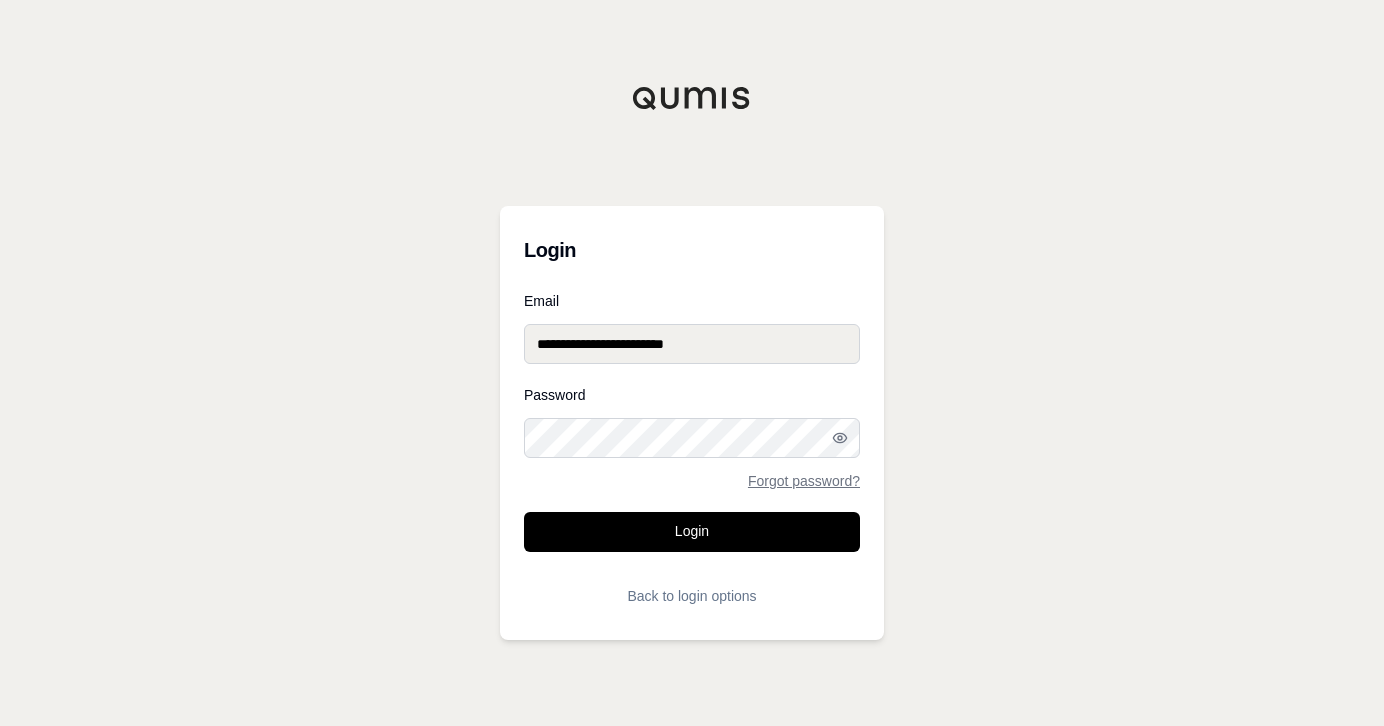drag, startPoint x: 656, startPoint y: 536, endPoint x: 644, endPoint y: 516, distance: 23.323807 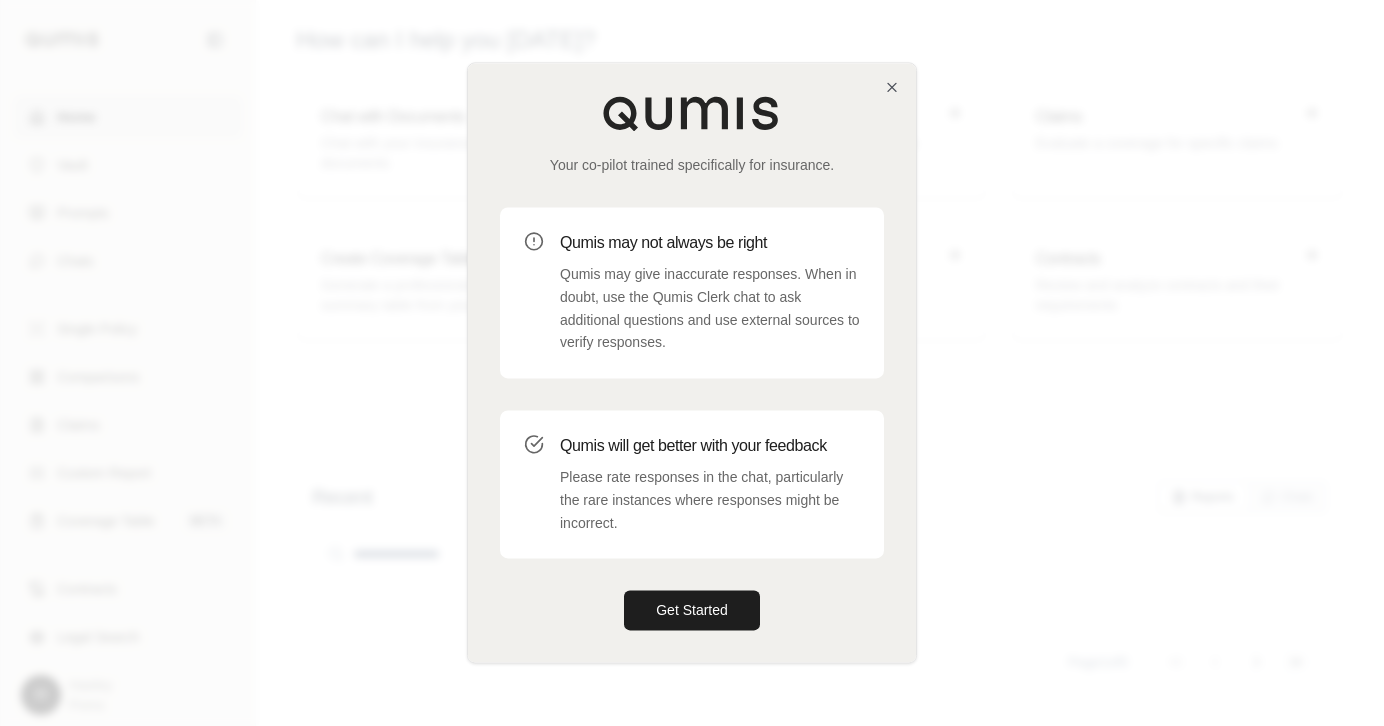 click at bounding box center [692, 363] 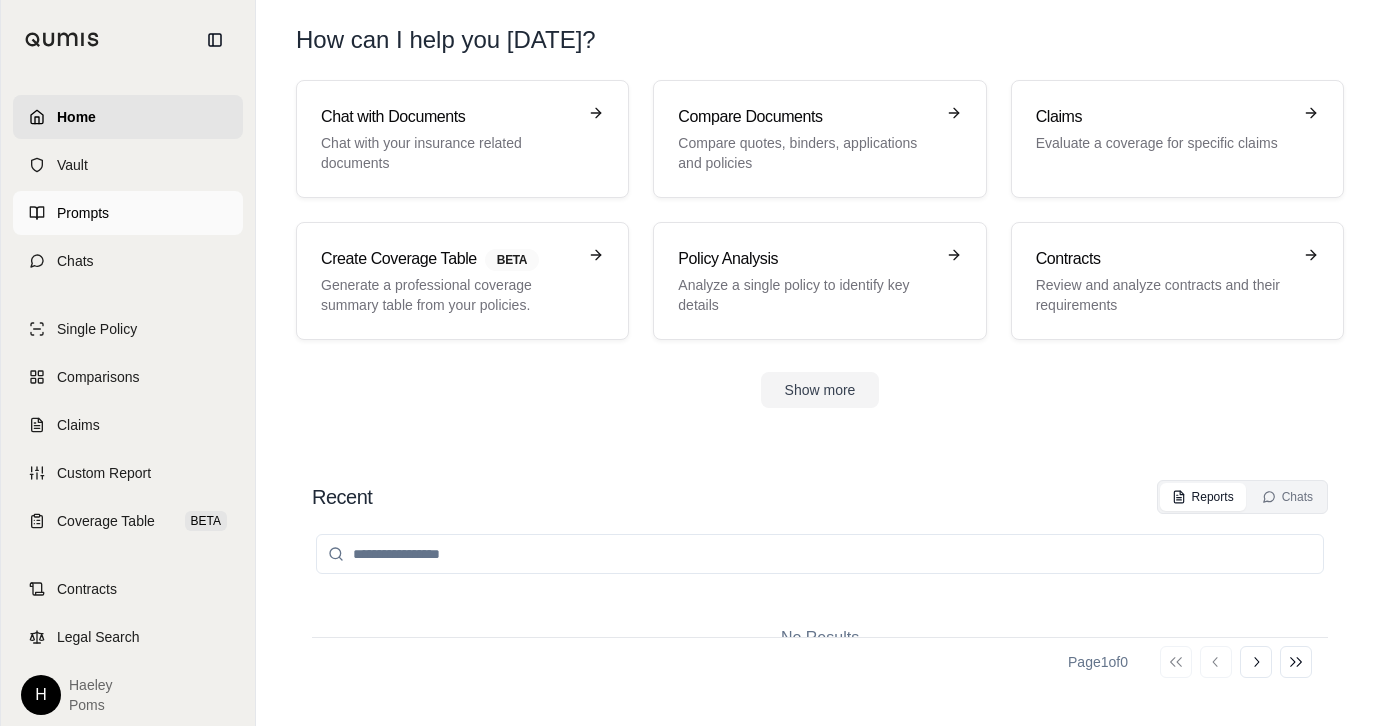 click on "Prompts" at bounding box center (83, 213) 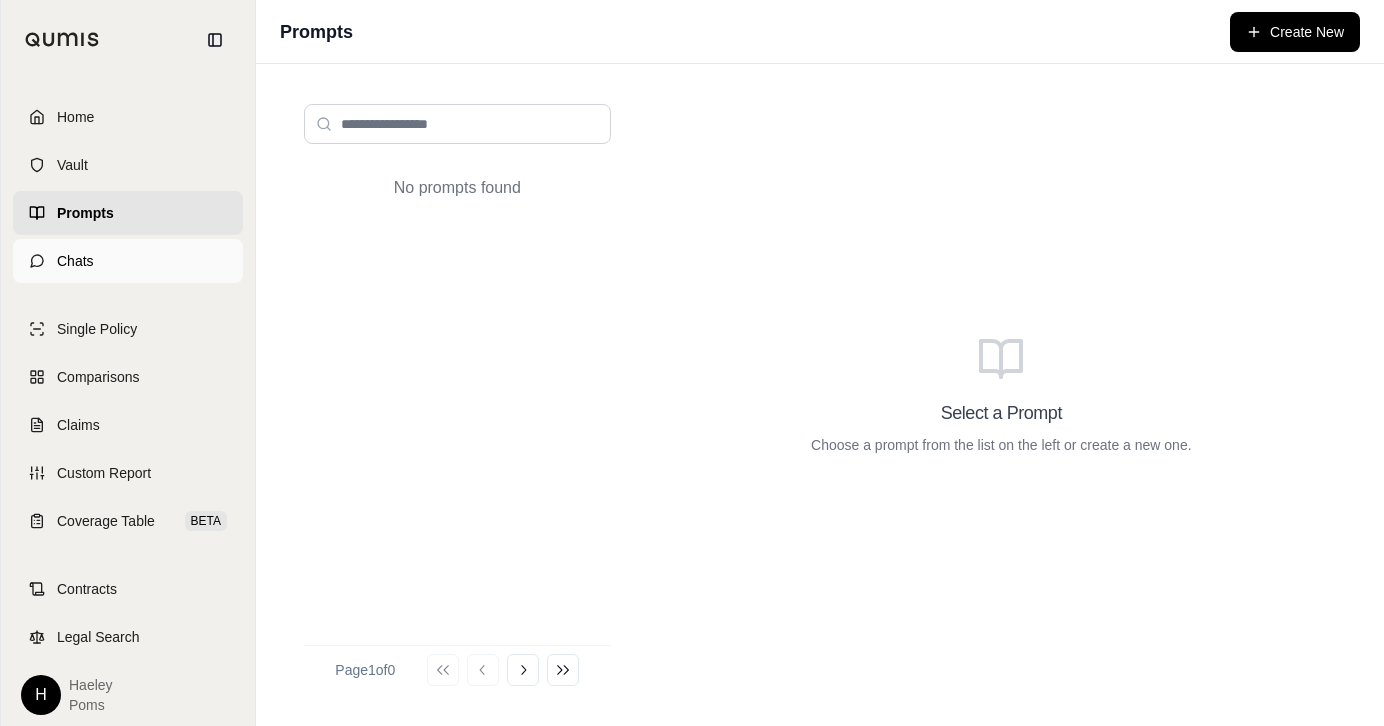 click on "Chats" at bounding box center [128, 261] 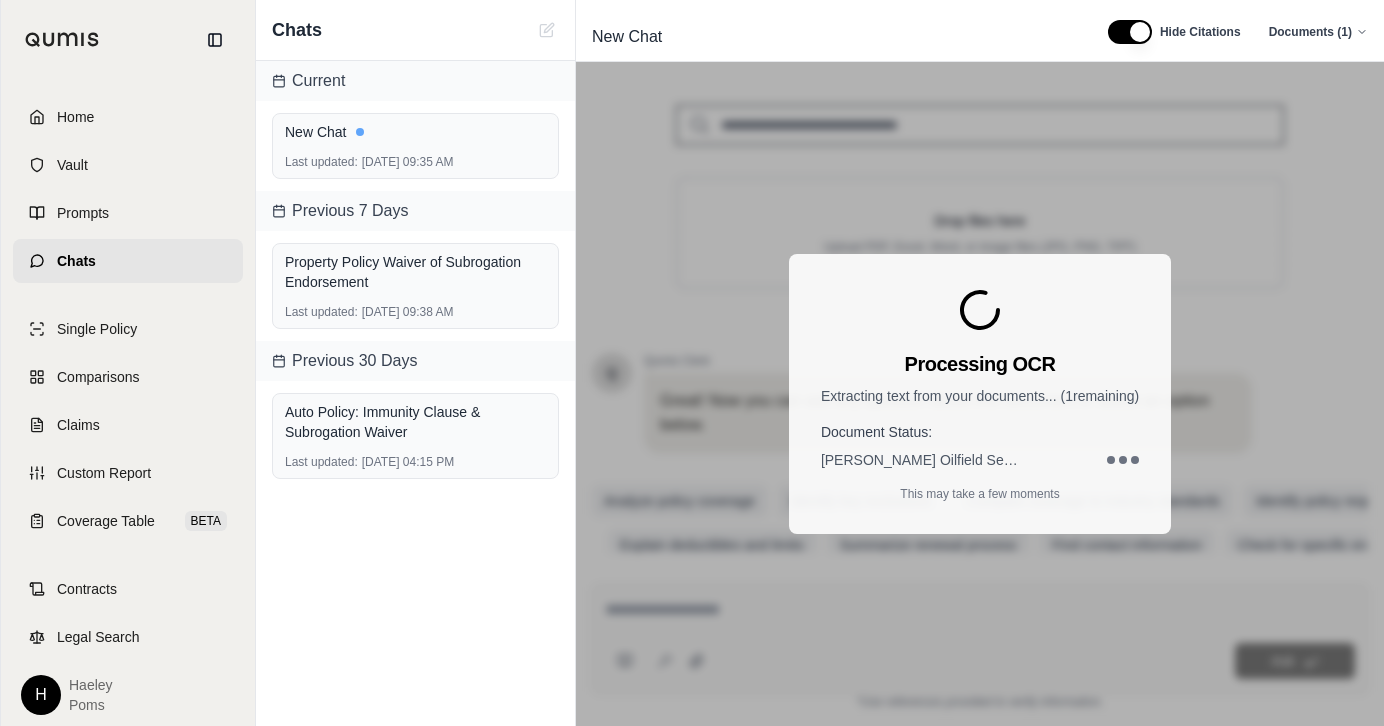 scroll, scrollTop: 292, scrollLeft: 0, axis: vertical 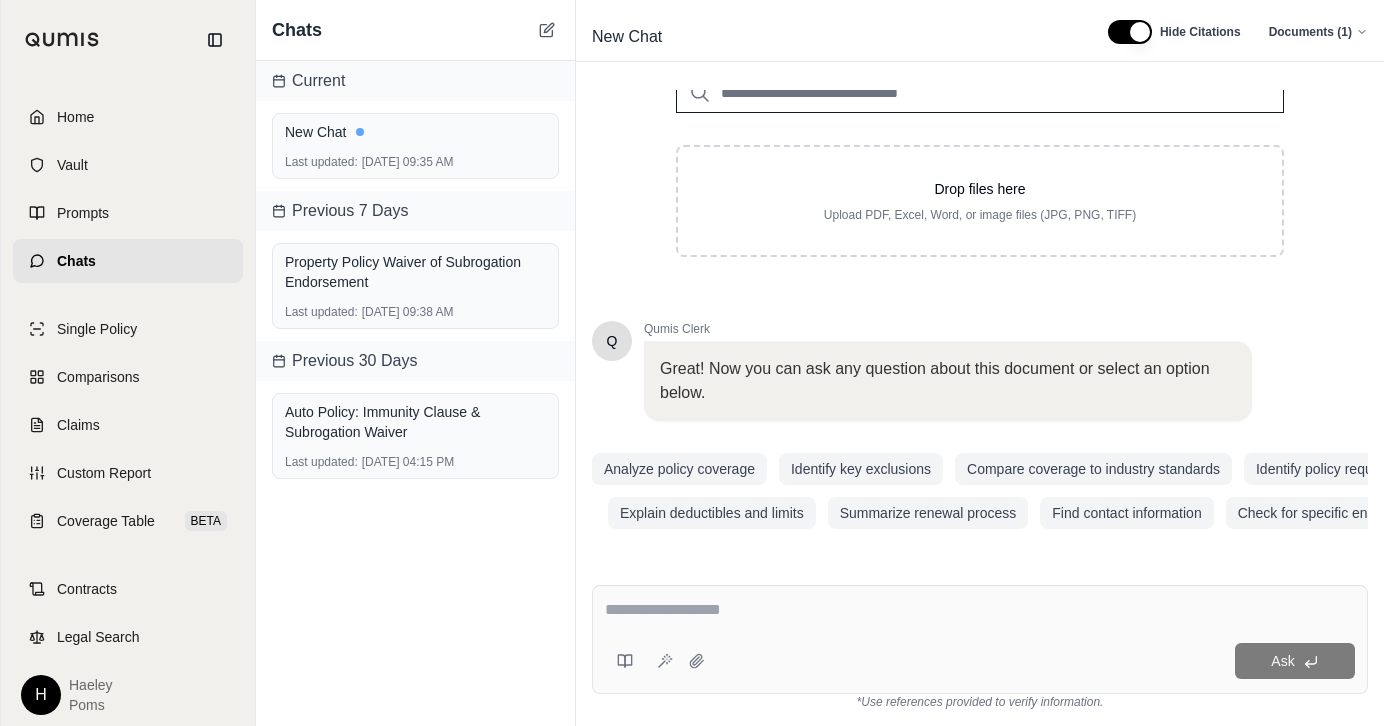click at bounding box center (980, 610) 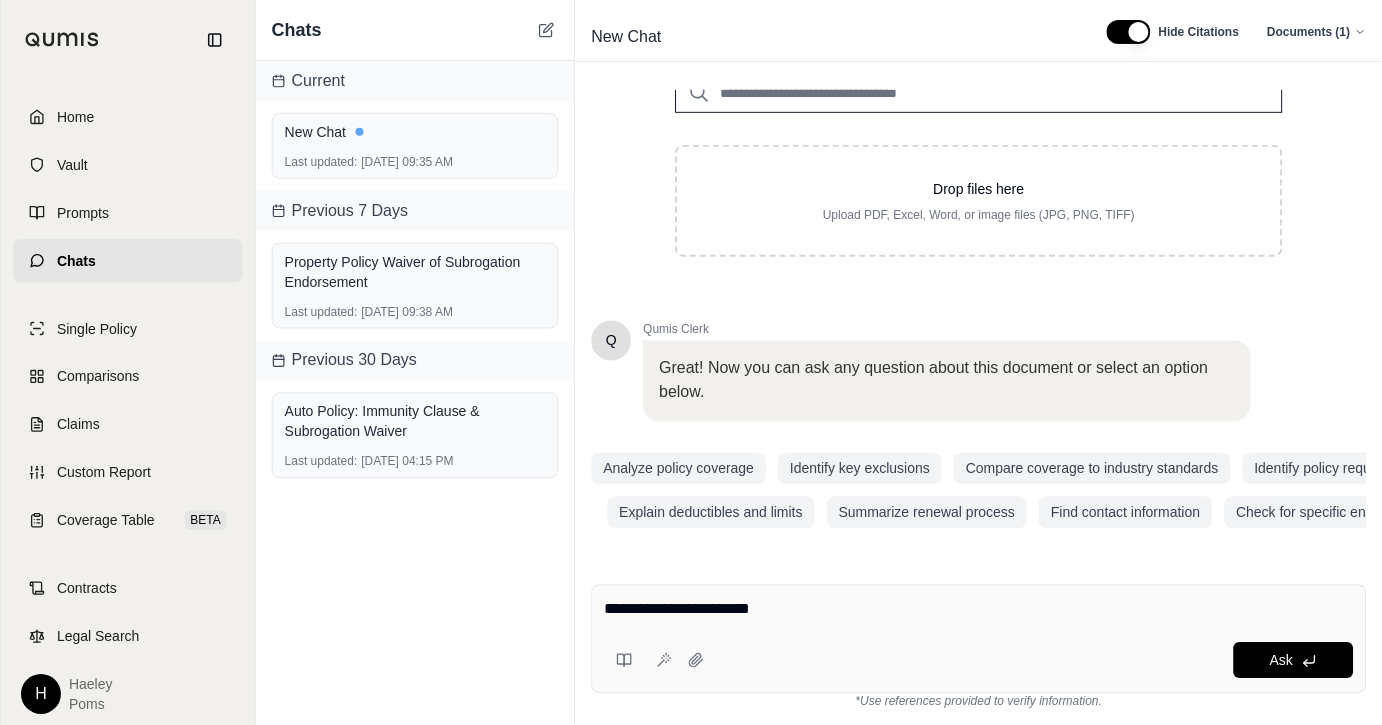scroll, scrollTop: 292, scrollLeft: 0, axis: vertical 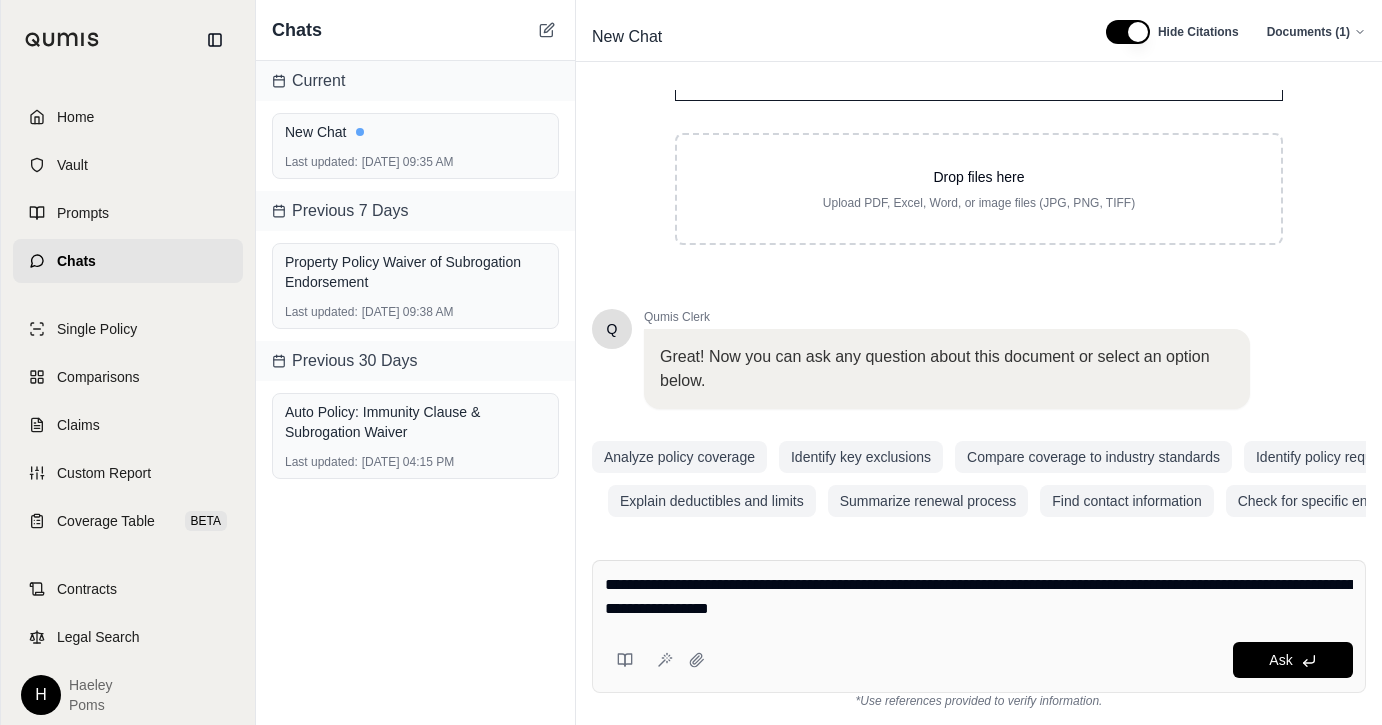 type on "**********" 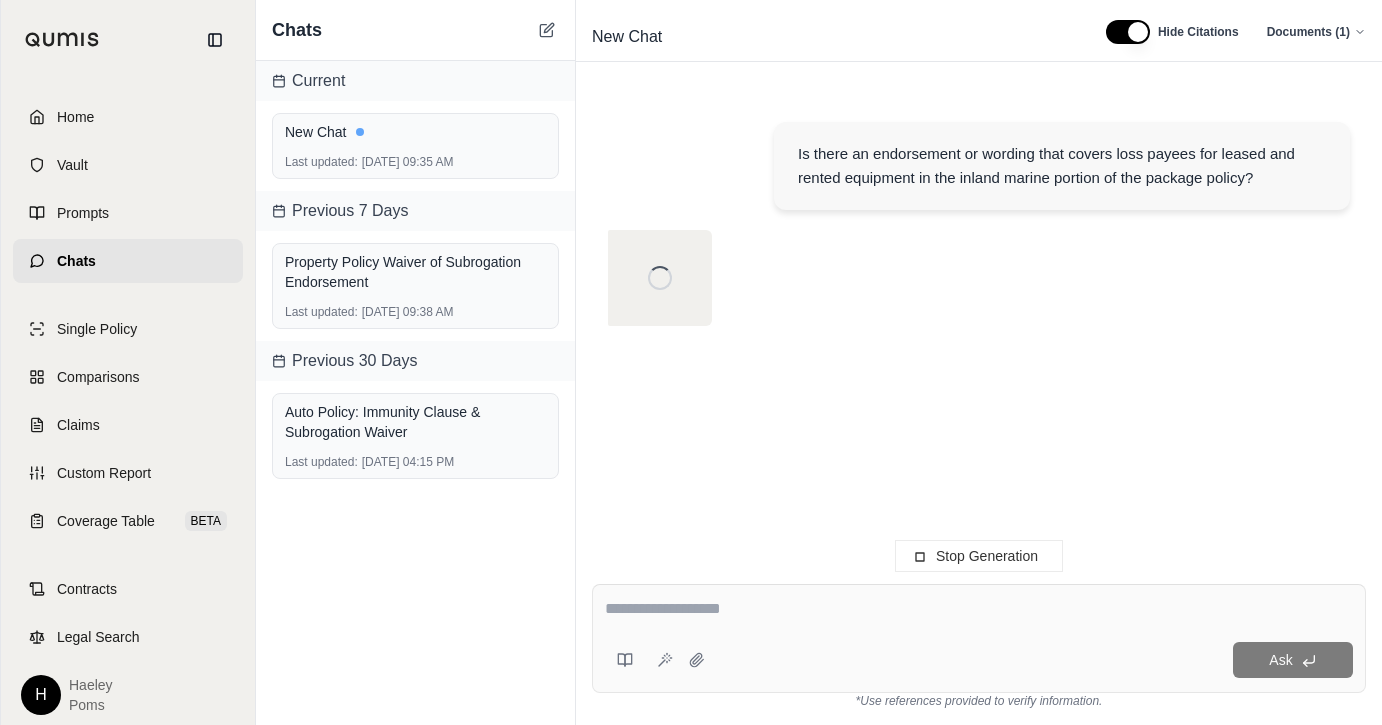 scroll, scrollTop: 0, scrollLeft: 0, axis: both 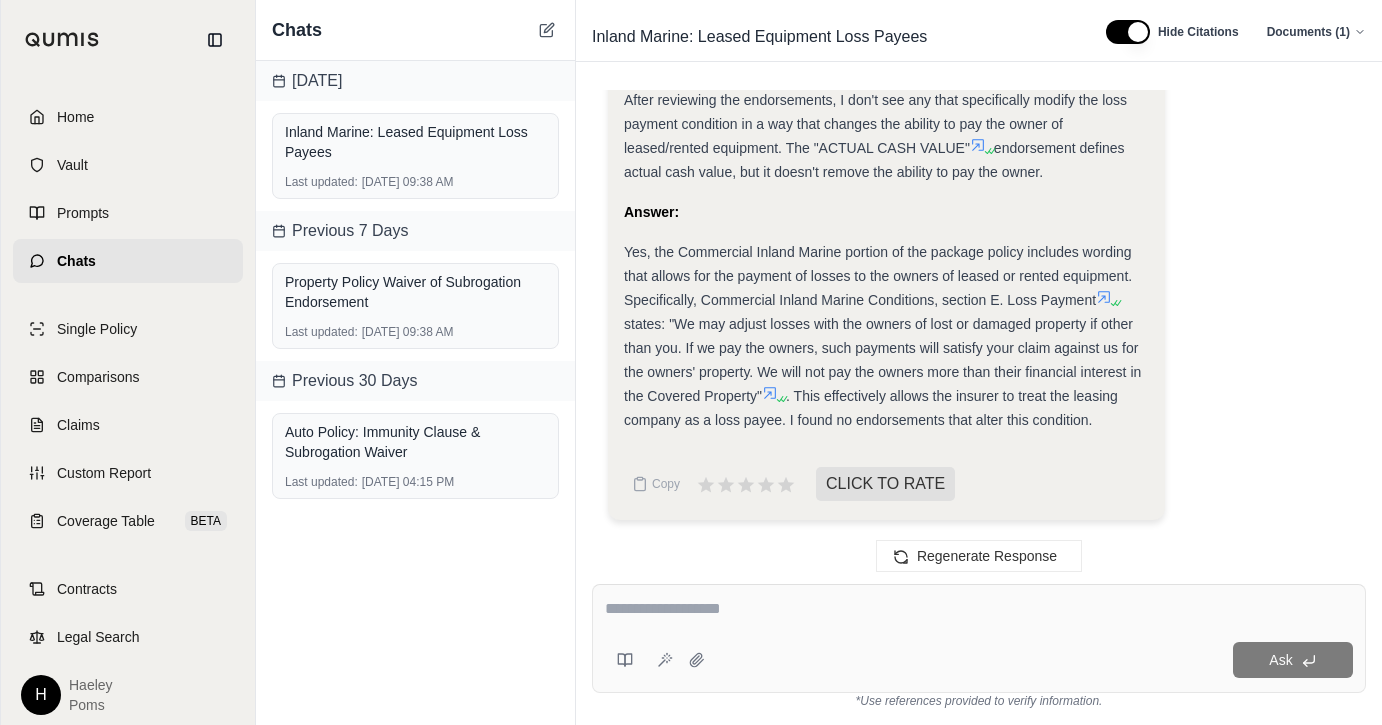 click 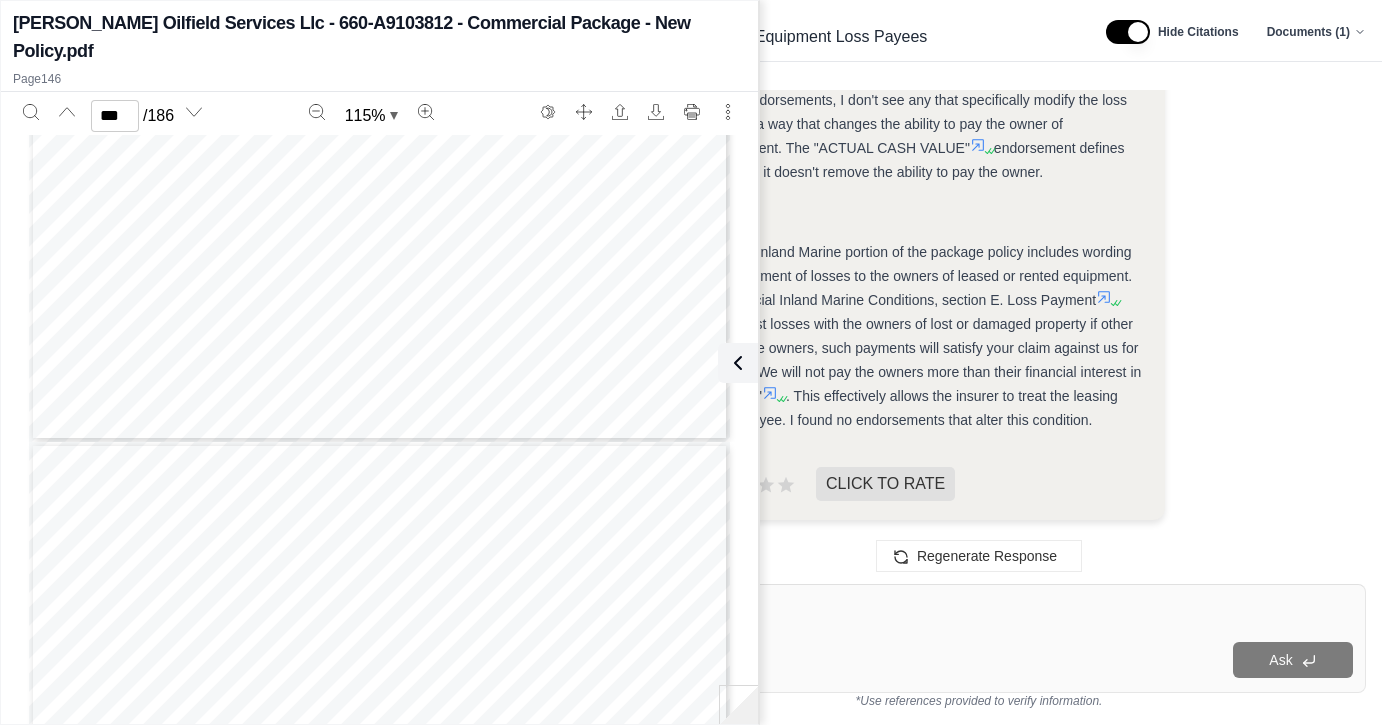 scroll, scrollTop: 132241, scrollLeft: 0, axis: vertical 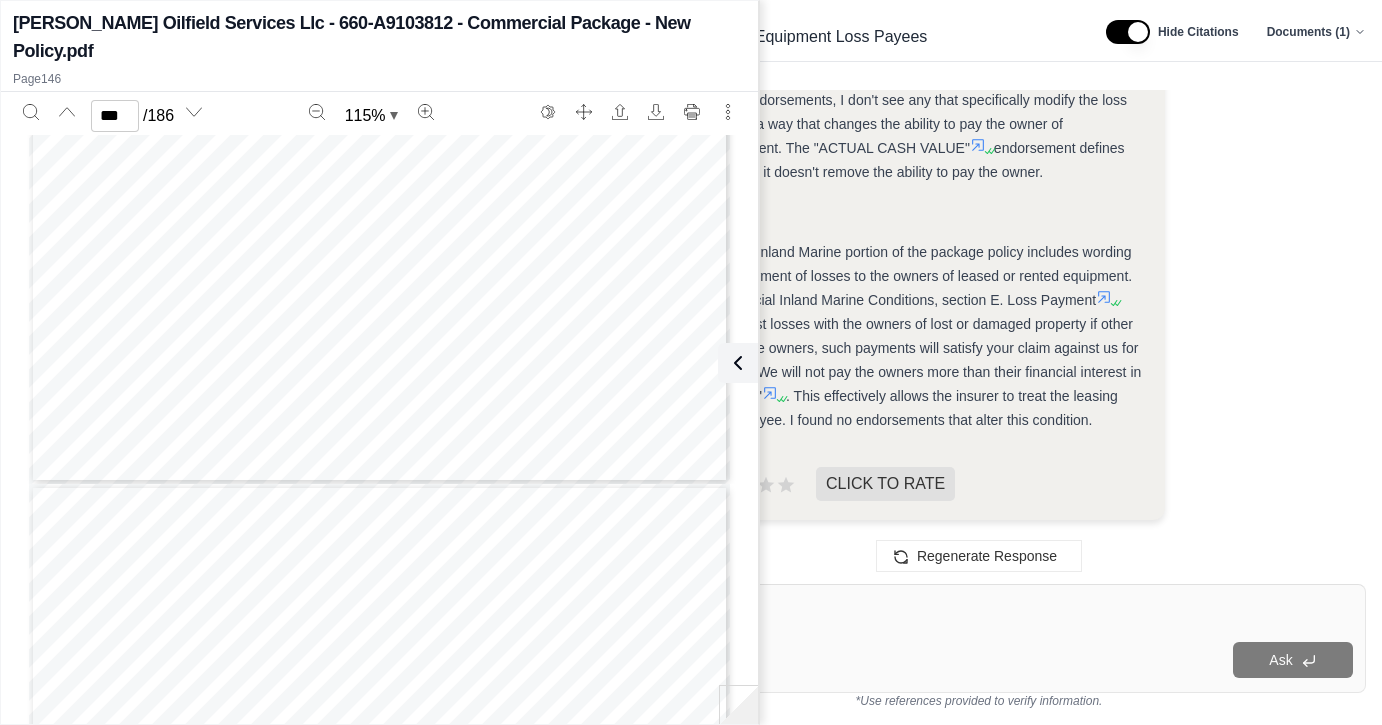 type on "***" 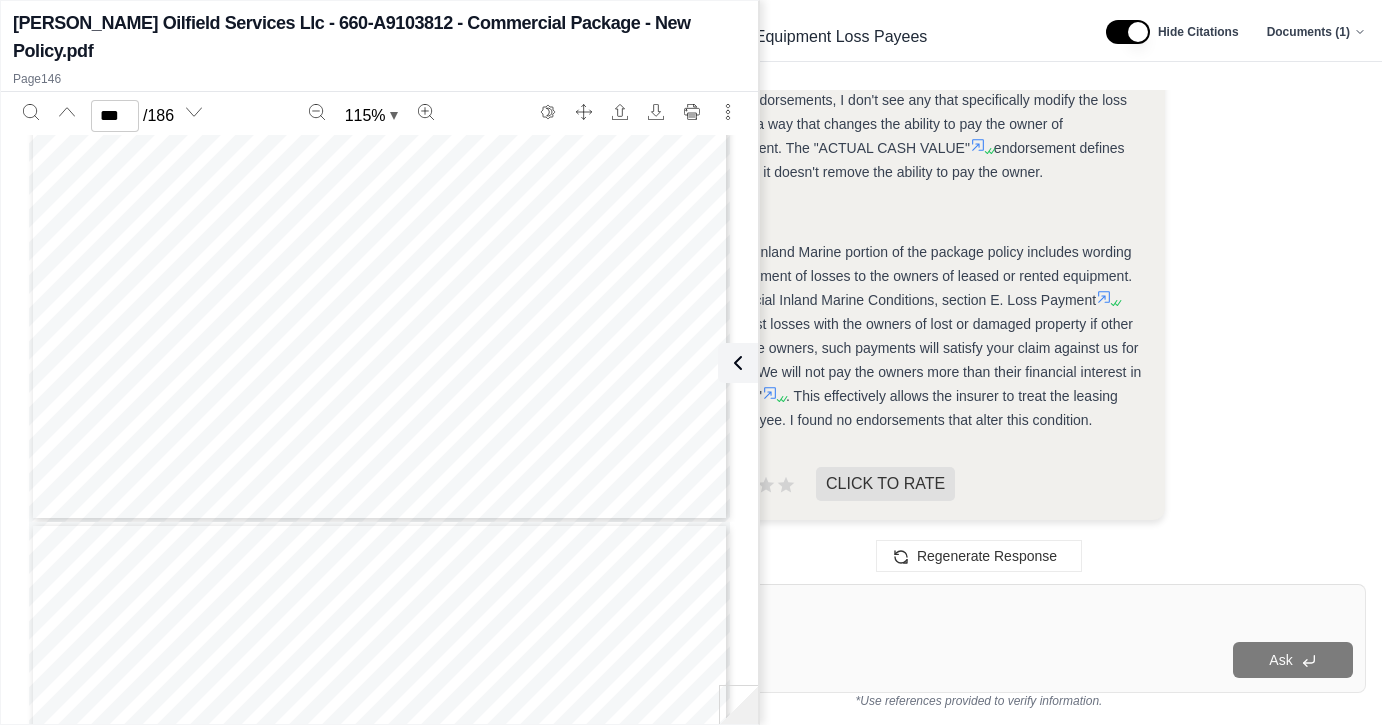 scroll, scrollTop: 132041, scrollLeft: 0, axis: vertical 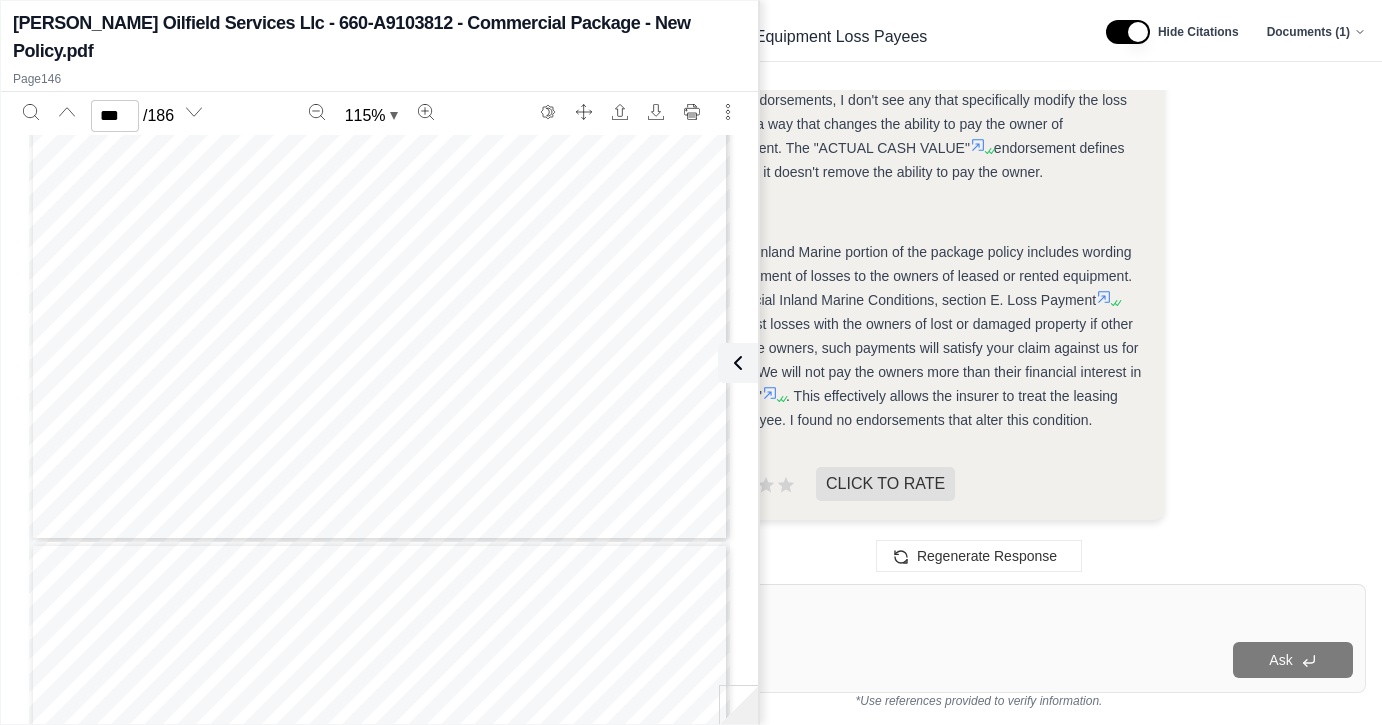 click on "Analysis:
Okay, I need to determine if the inland marine portion of the commercial package policy for J & A Oilfield Services includes any endorsements or specific wording that addresses loss payees for leased or rented equipment.
Here's my plan:
First, I'll examine the Commercial Inland Marine Coverage Part Declarations to see if there are any specific endorsements related to leased or rented equipment.
Next, I will look at the Contractors Equipment Coverage Form to identify any clauses about leased or rented equipment.
Then, I'll check the Commercial Inland Marine Conditions for any information about loss payees or other insurance.
Finally, I'll review any endorsements listed in the policy that might modify these conditions.
Let's start by looking at the Commercial Inland Marine Coverage Part Declarations  .
Okay, I see a section titled "I. COVERAGE AND LIMITS OF INSURANCE"  . It indicates that there is coverage for:
Scheduled Equipment
Unscheduled Owned Equipment
.
." at bounding box center [979, -446] 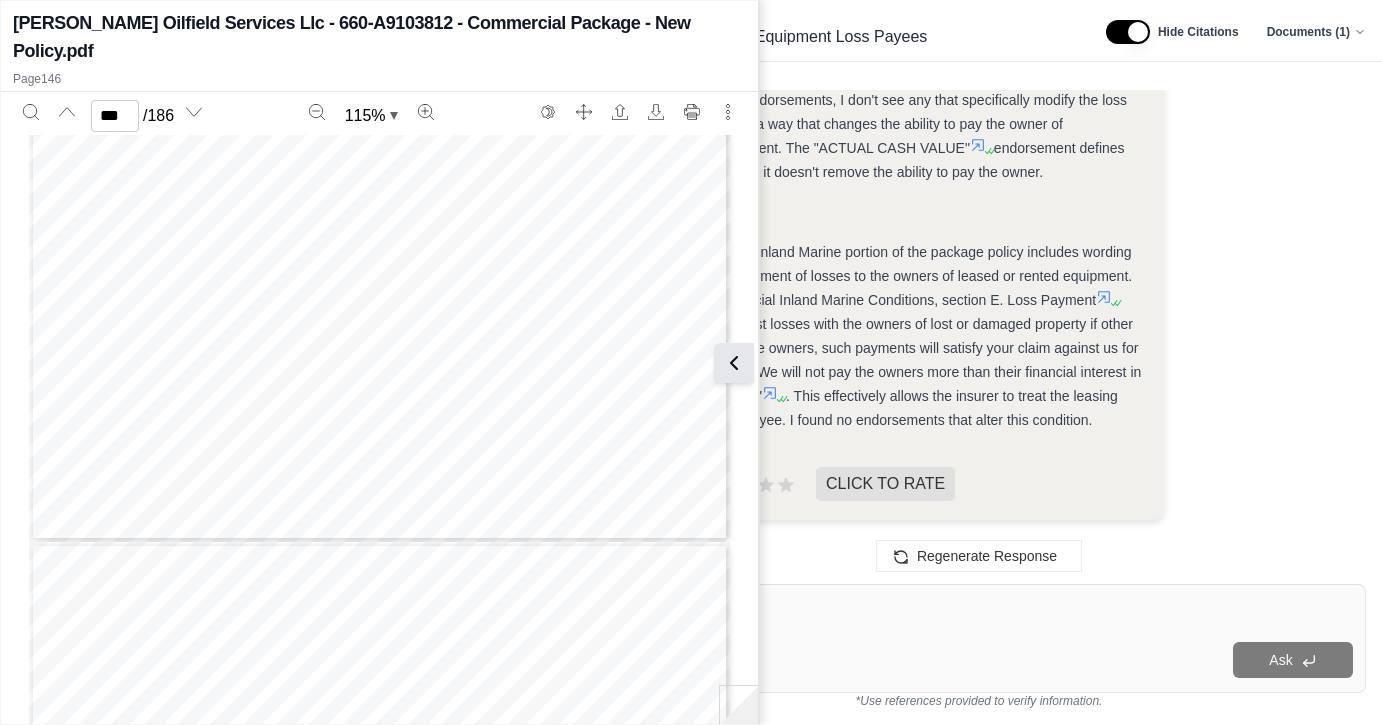 click 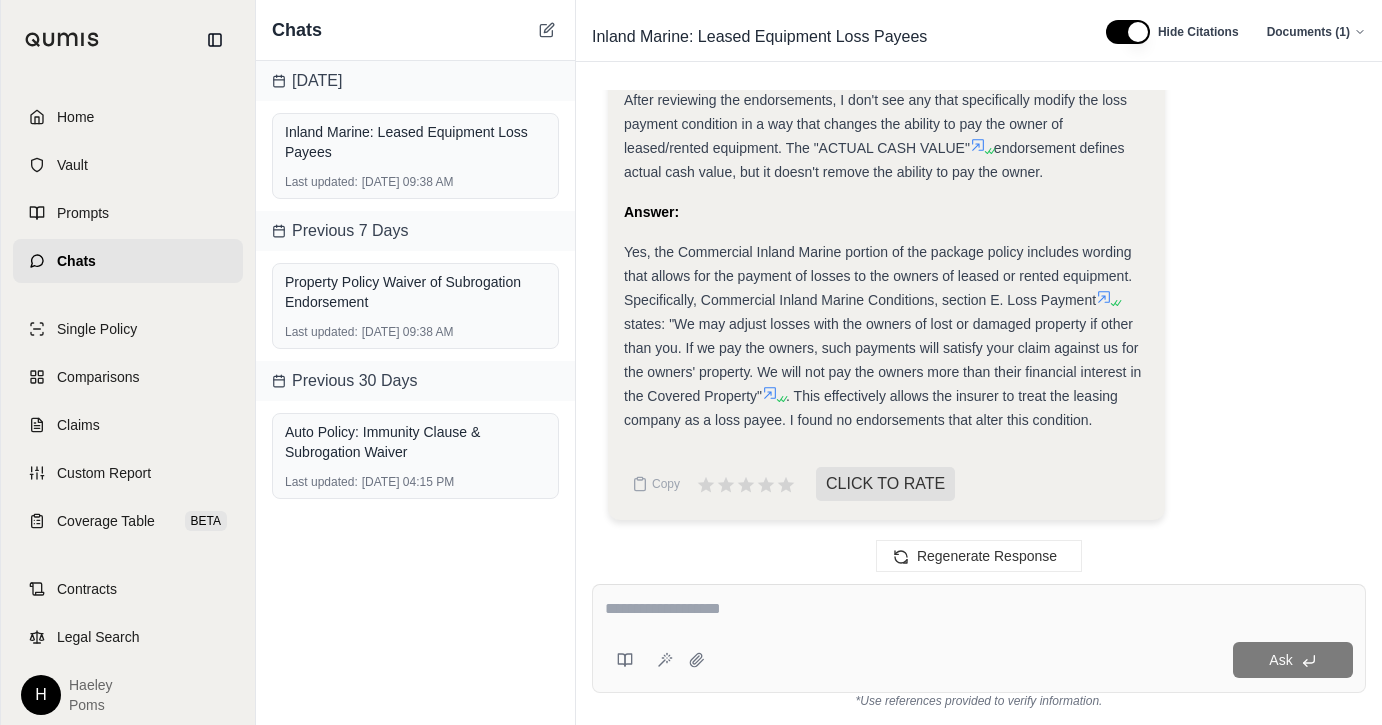 scroll, scrollTop: 1558, scrollLeft: 0, axis: vertical 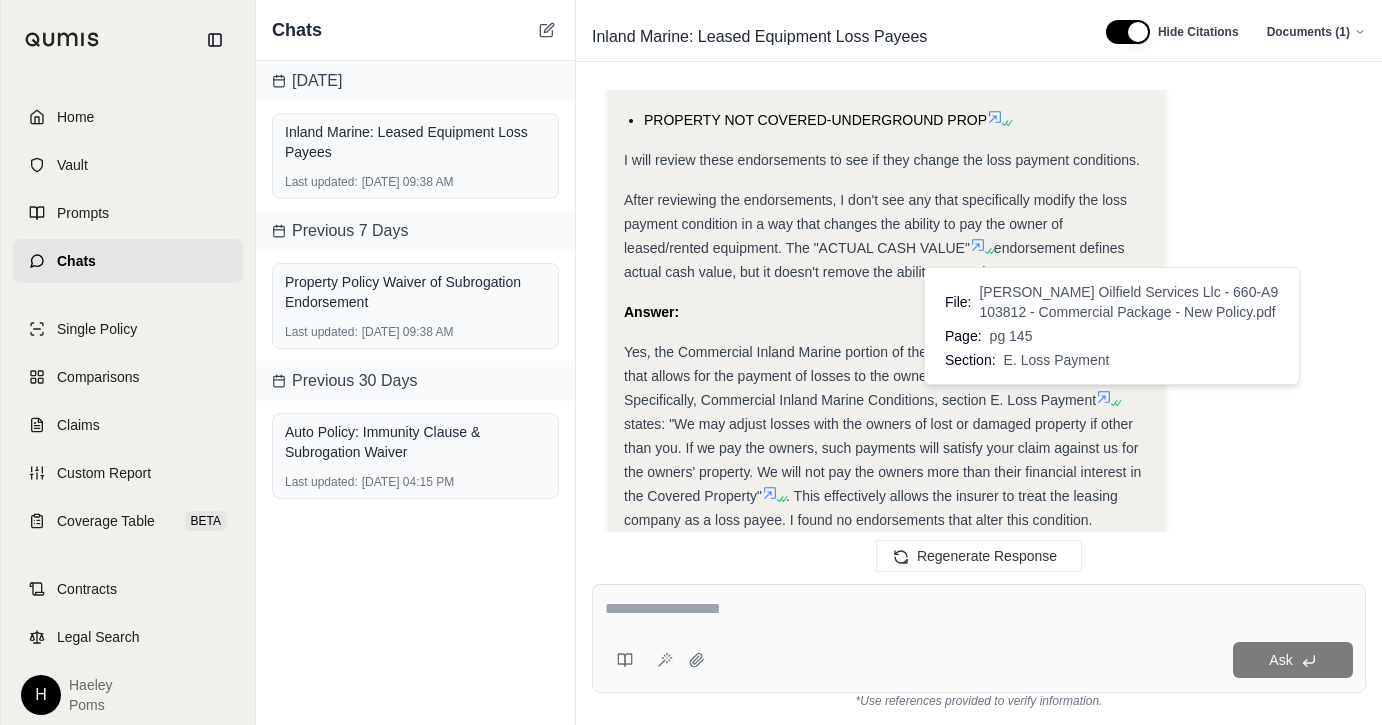 click 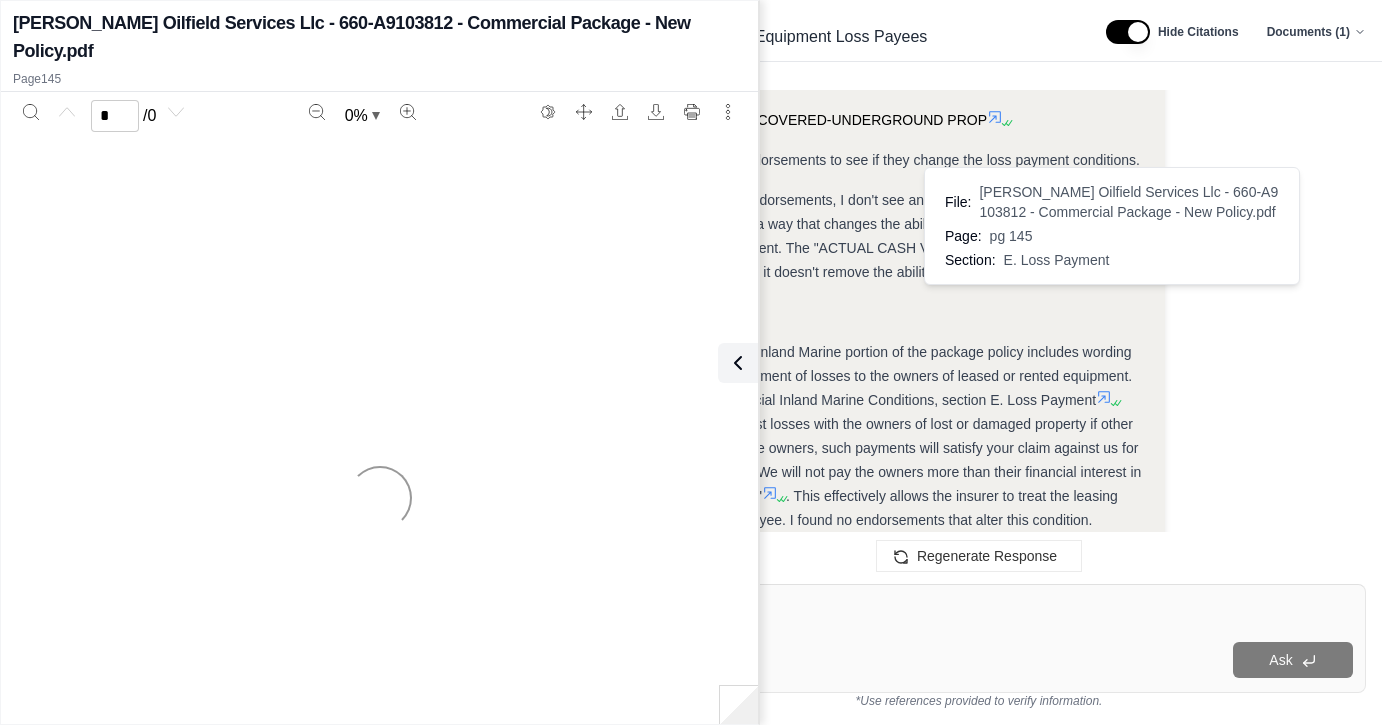 scroll, scrollTop: 1658, scrollLeft: 0, axis: vertical 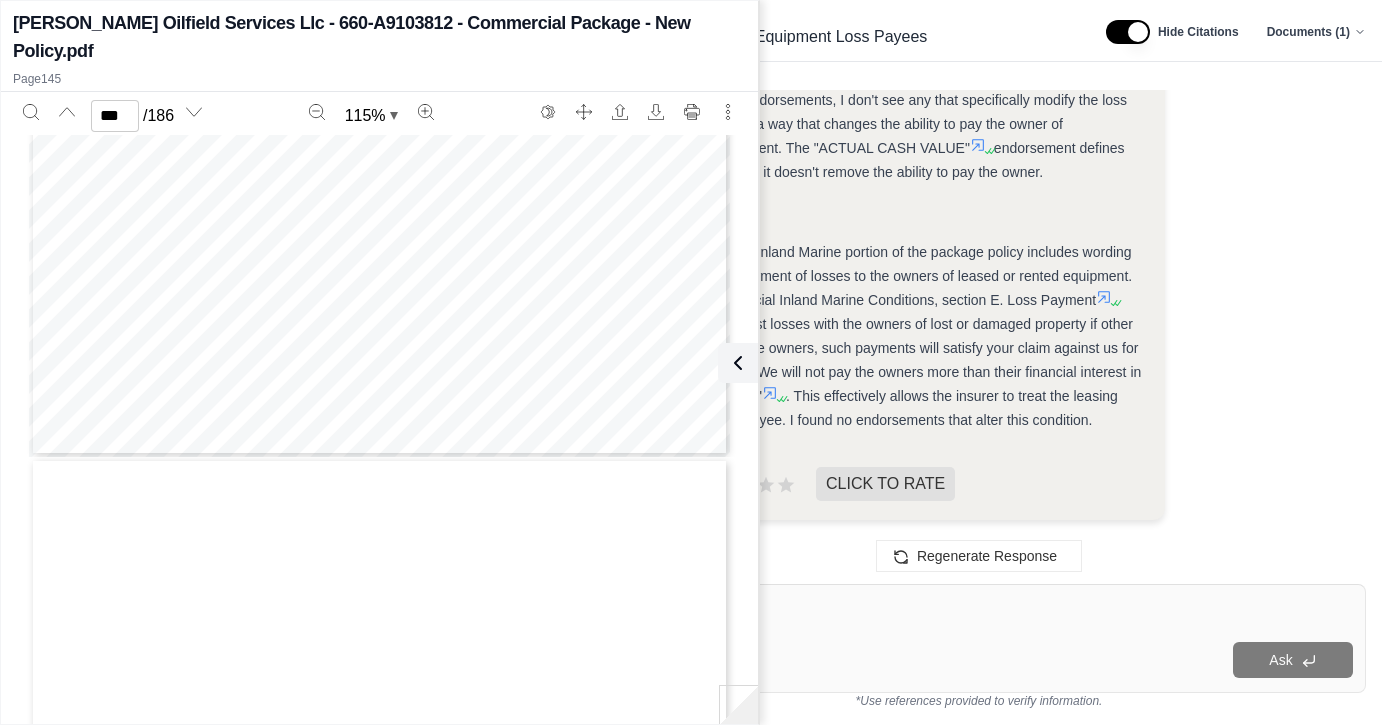 type on "***" 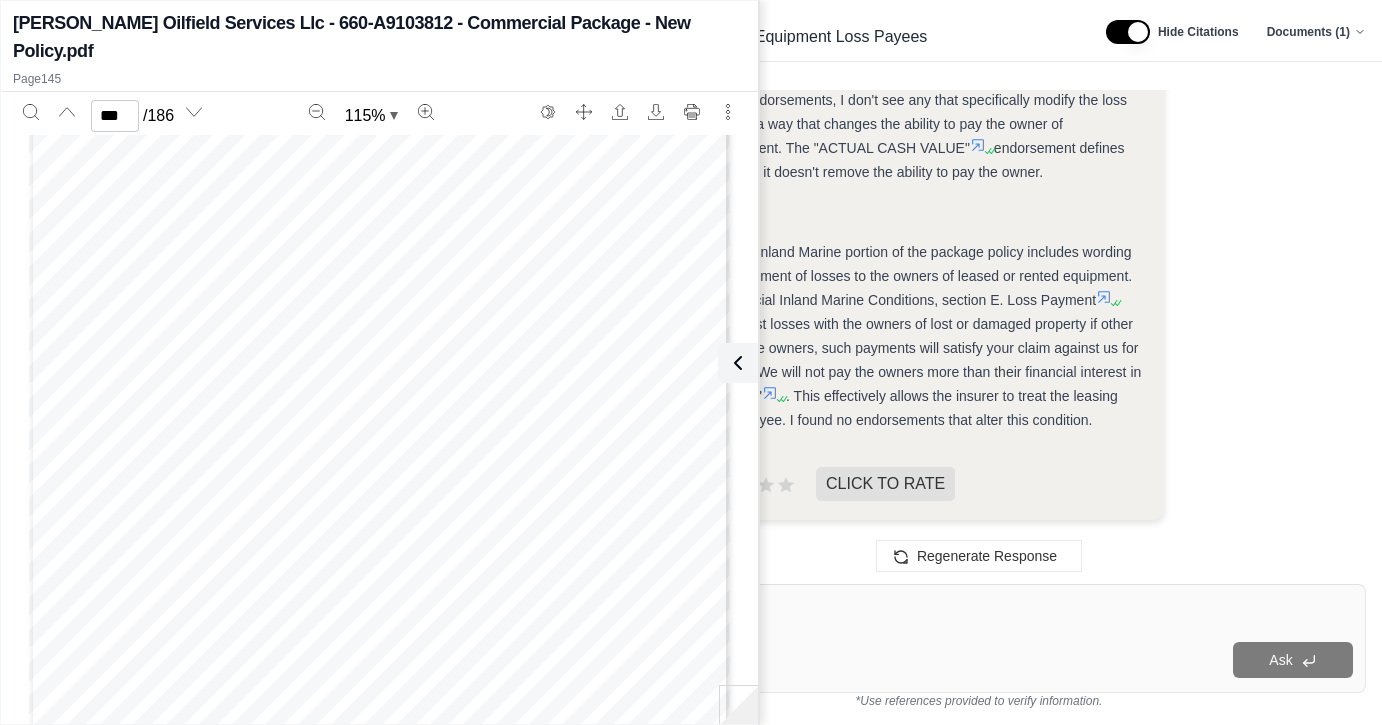 scroll, scrollTop: 130933, scrollLeft: 0, axis: vertical 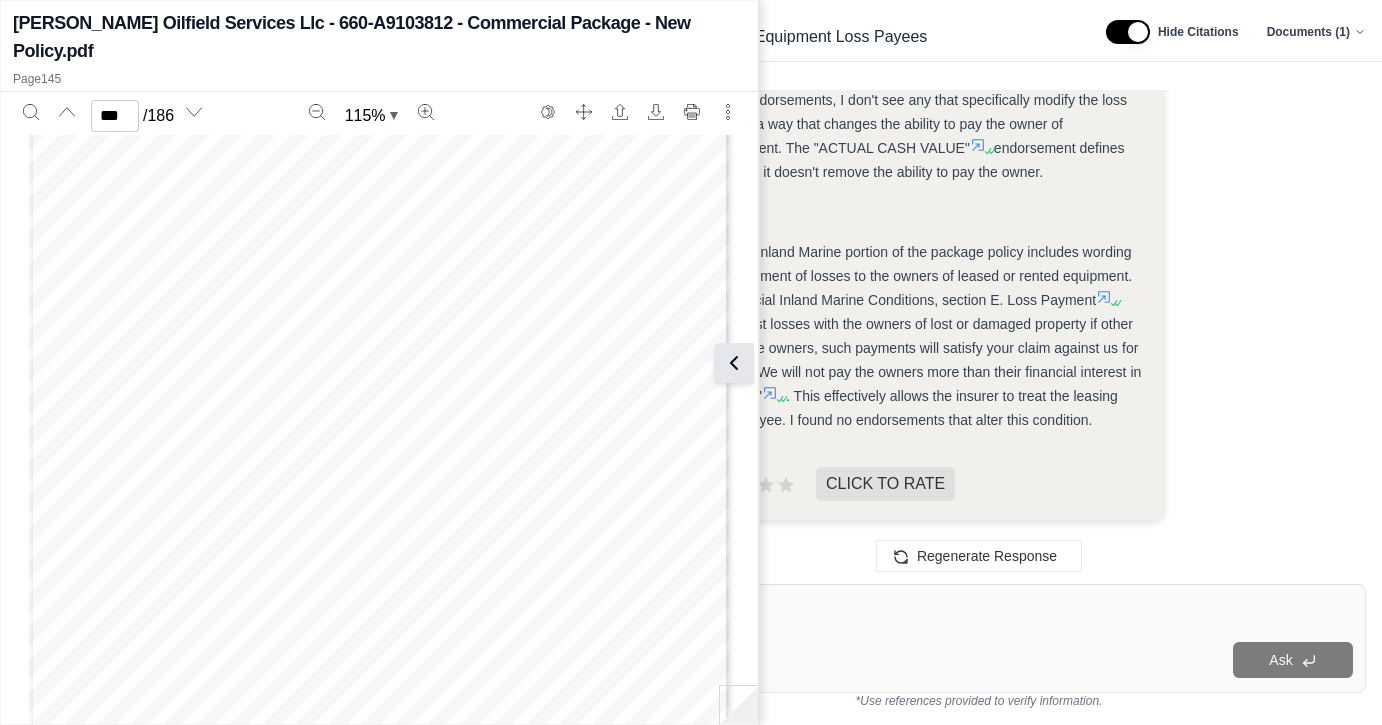 click 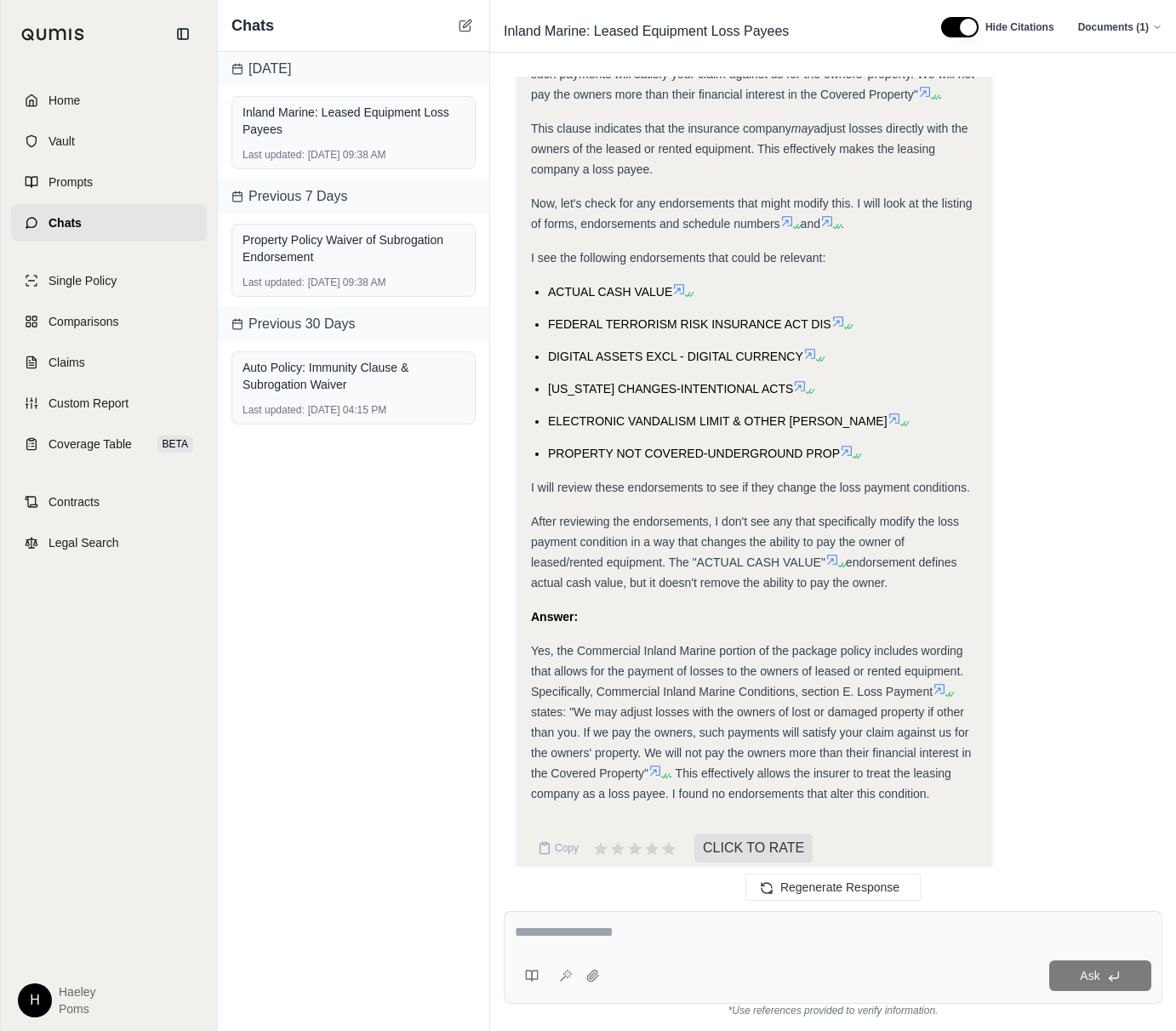 scroll, scrollTop: 996, scrollLeft: 0, axis: vertical 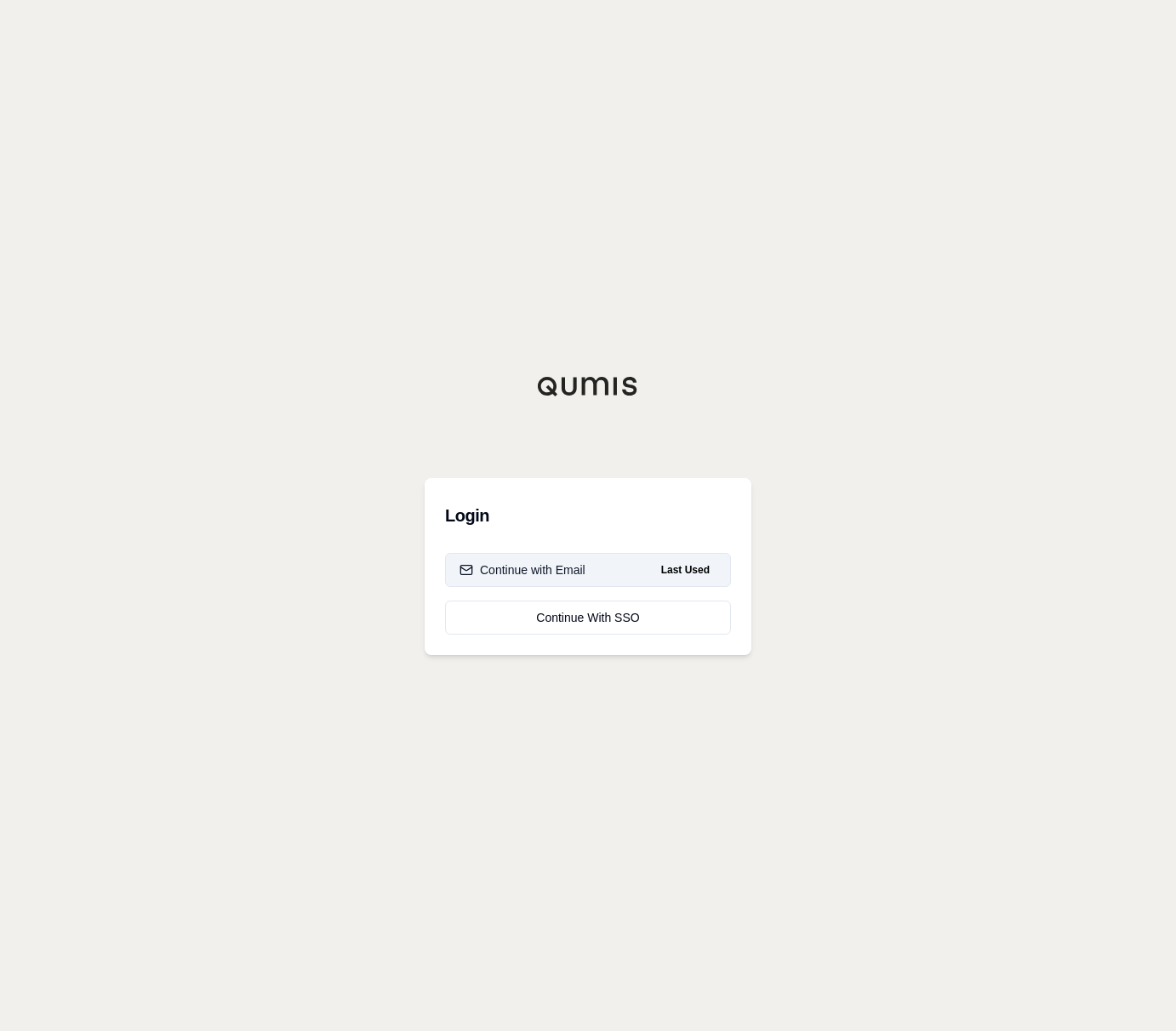 click on "Continue with Email Last Used" at bounding box center [588, 570] 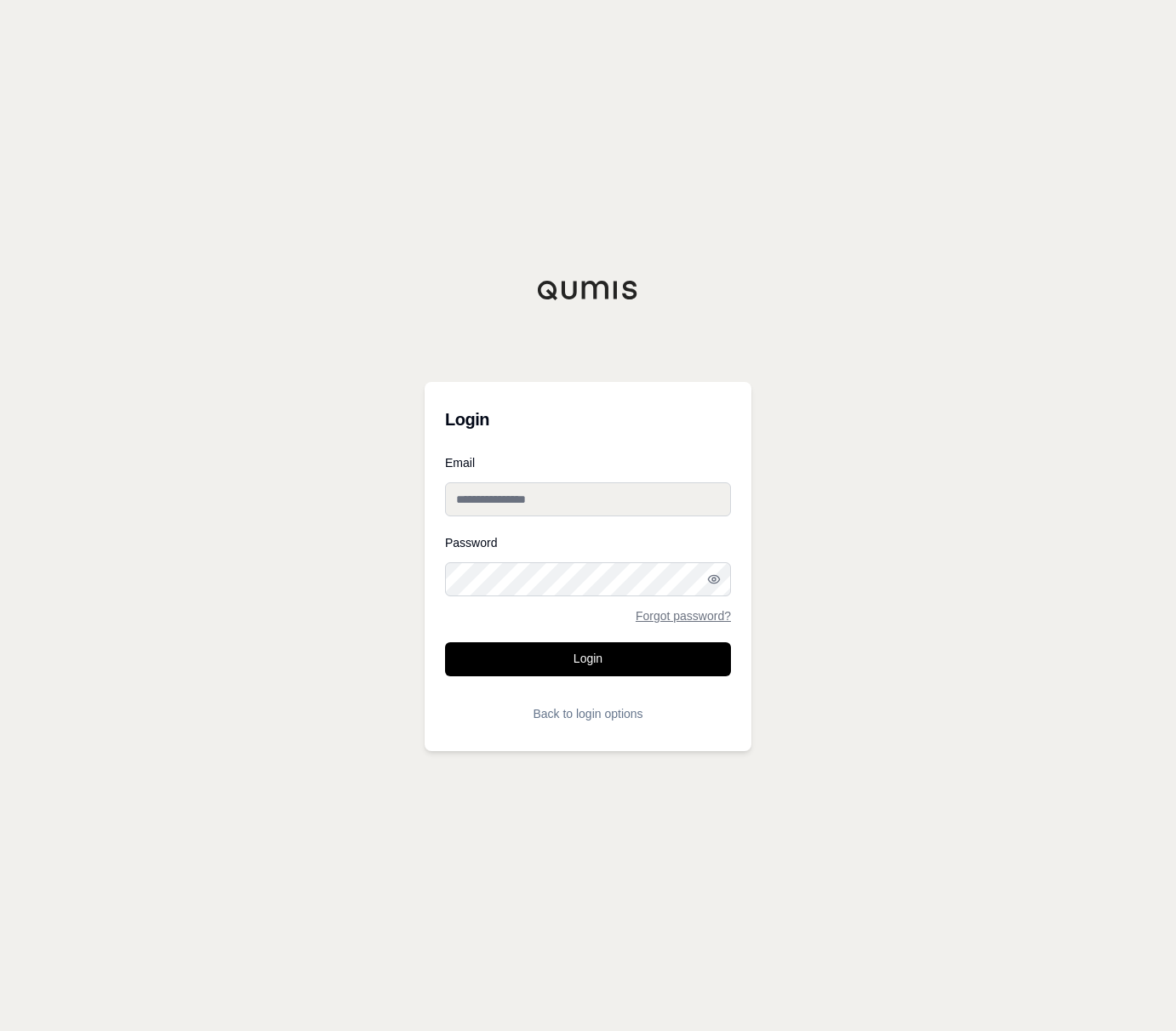 type on "**********" 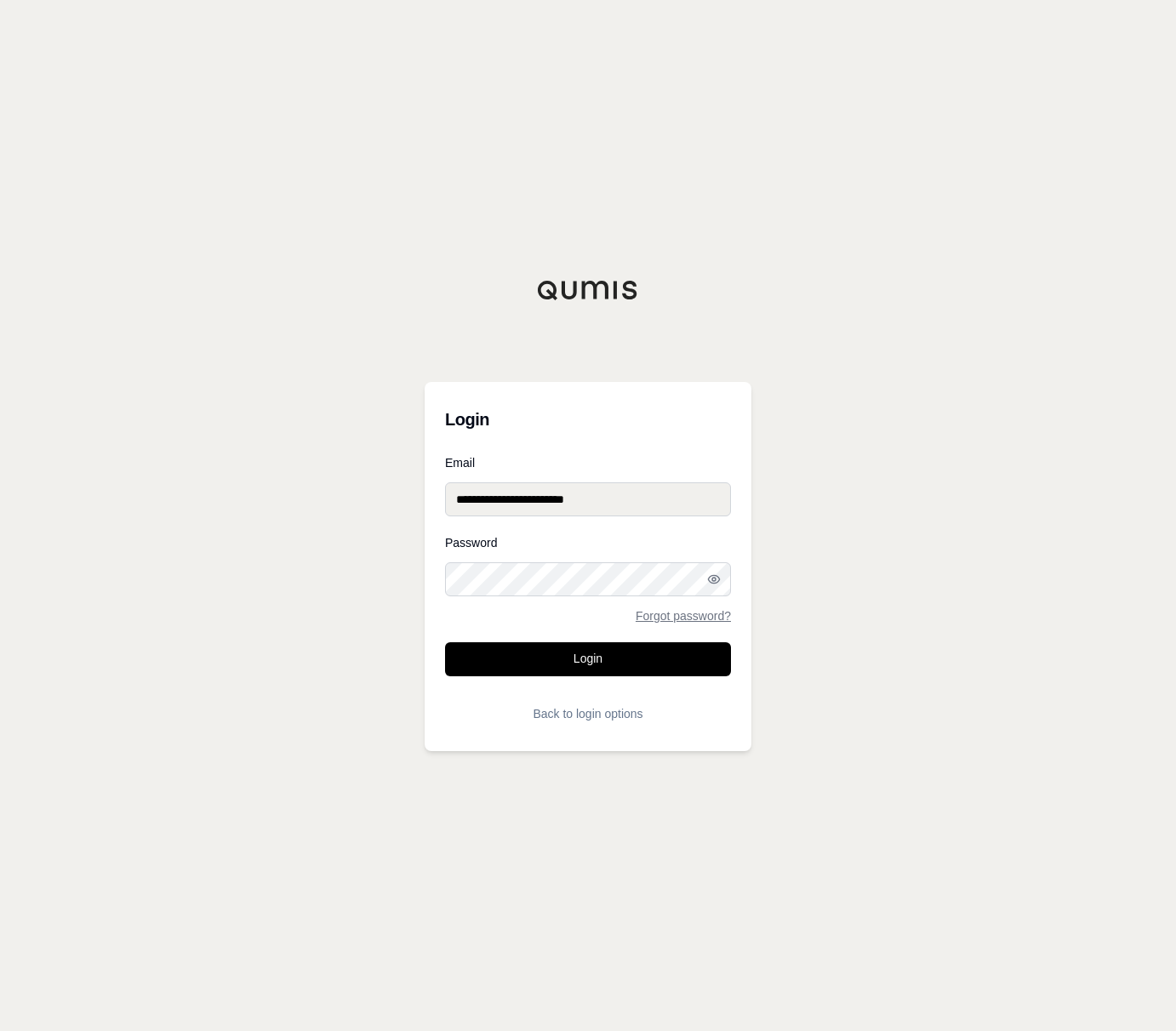 drag, startPoint x: 556, startPoint y: 667, endPoint x: 556, endPoint y: 649, distance: 18 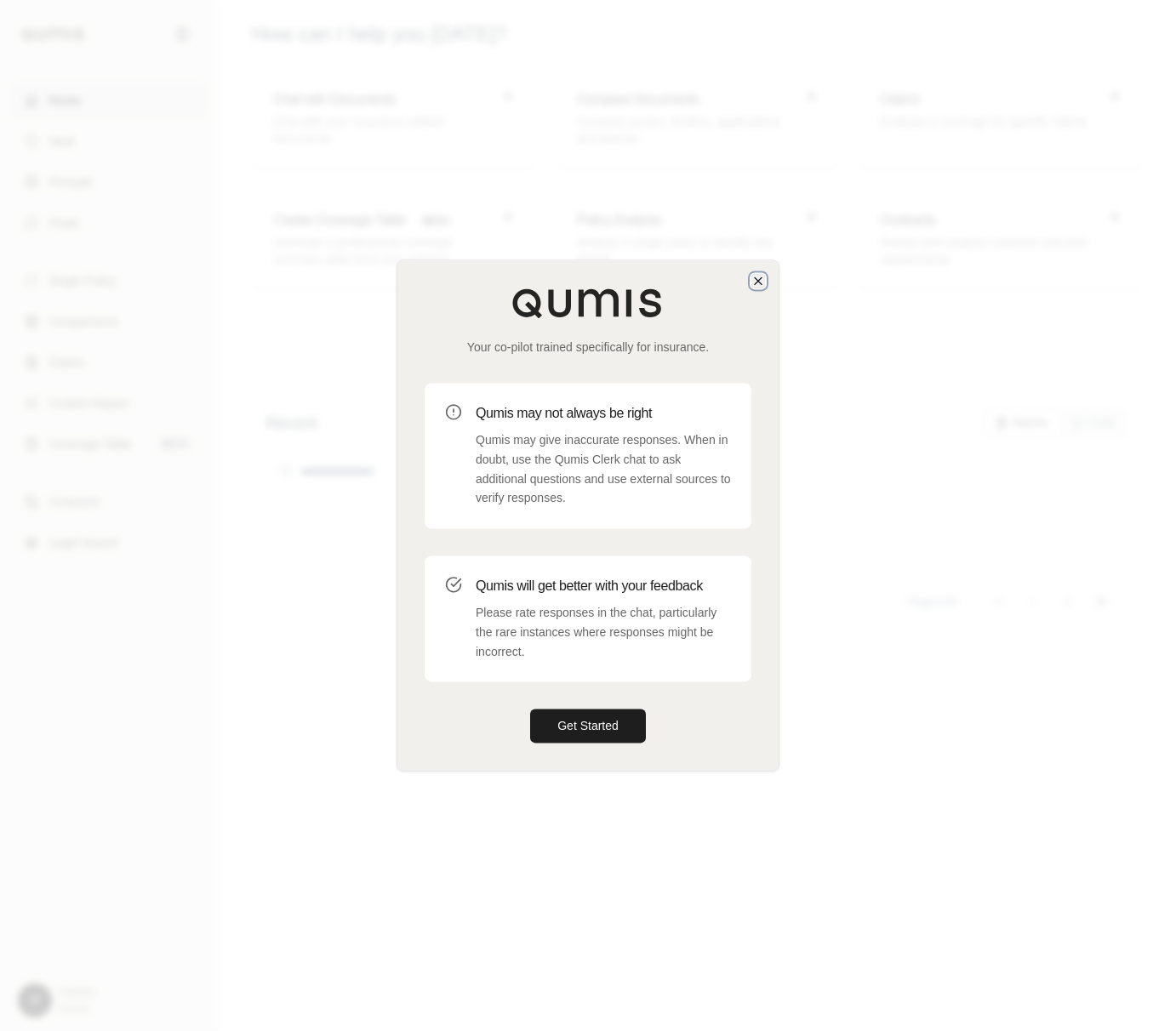 click 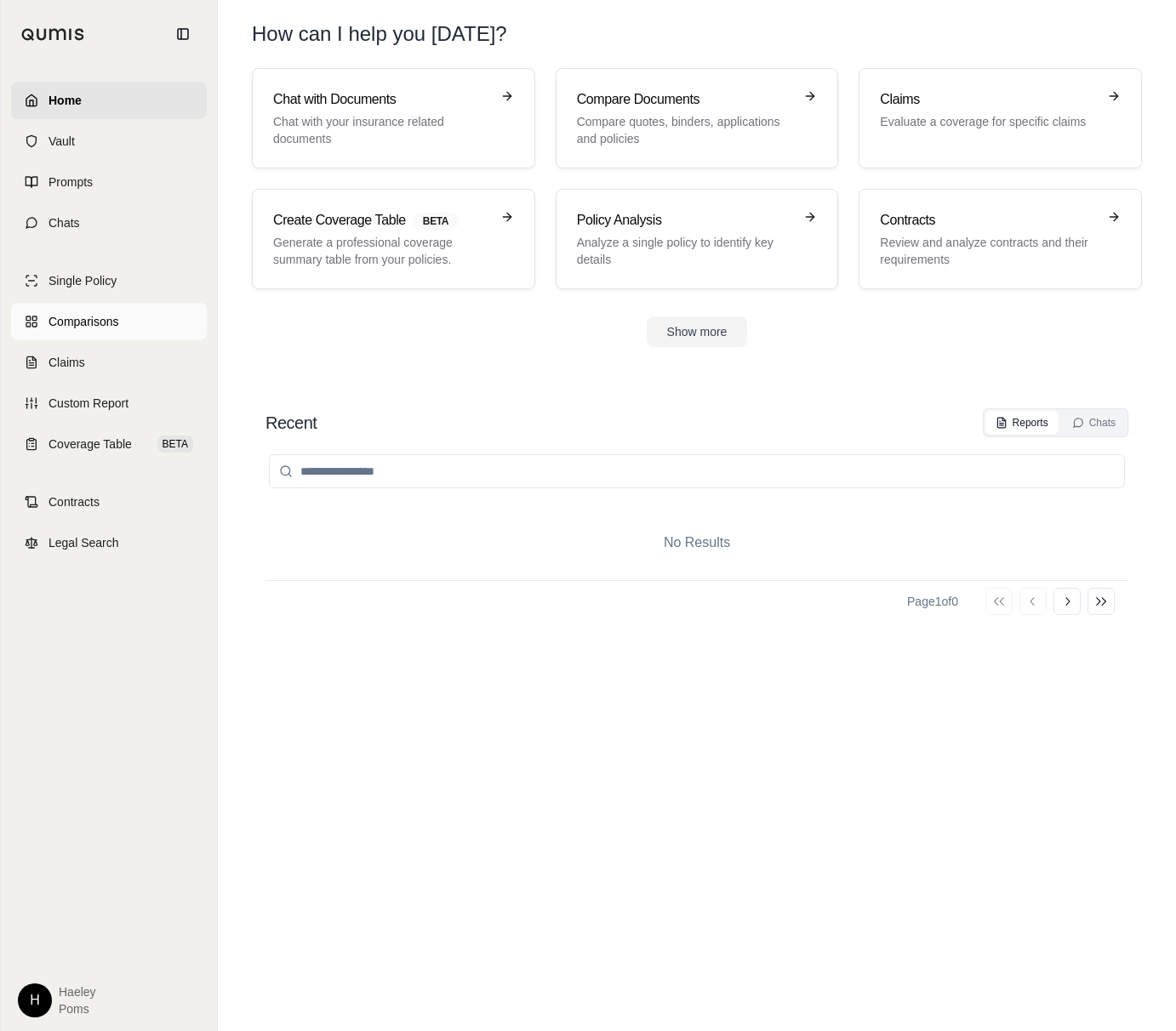 click on "Comparisons" at bounding box center (83, 322) 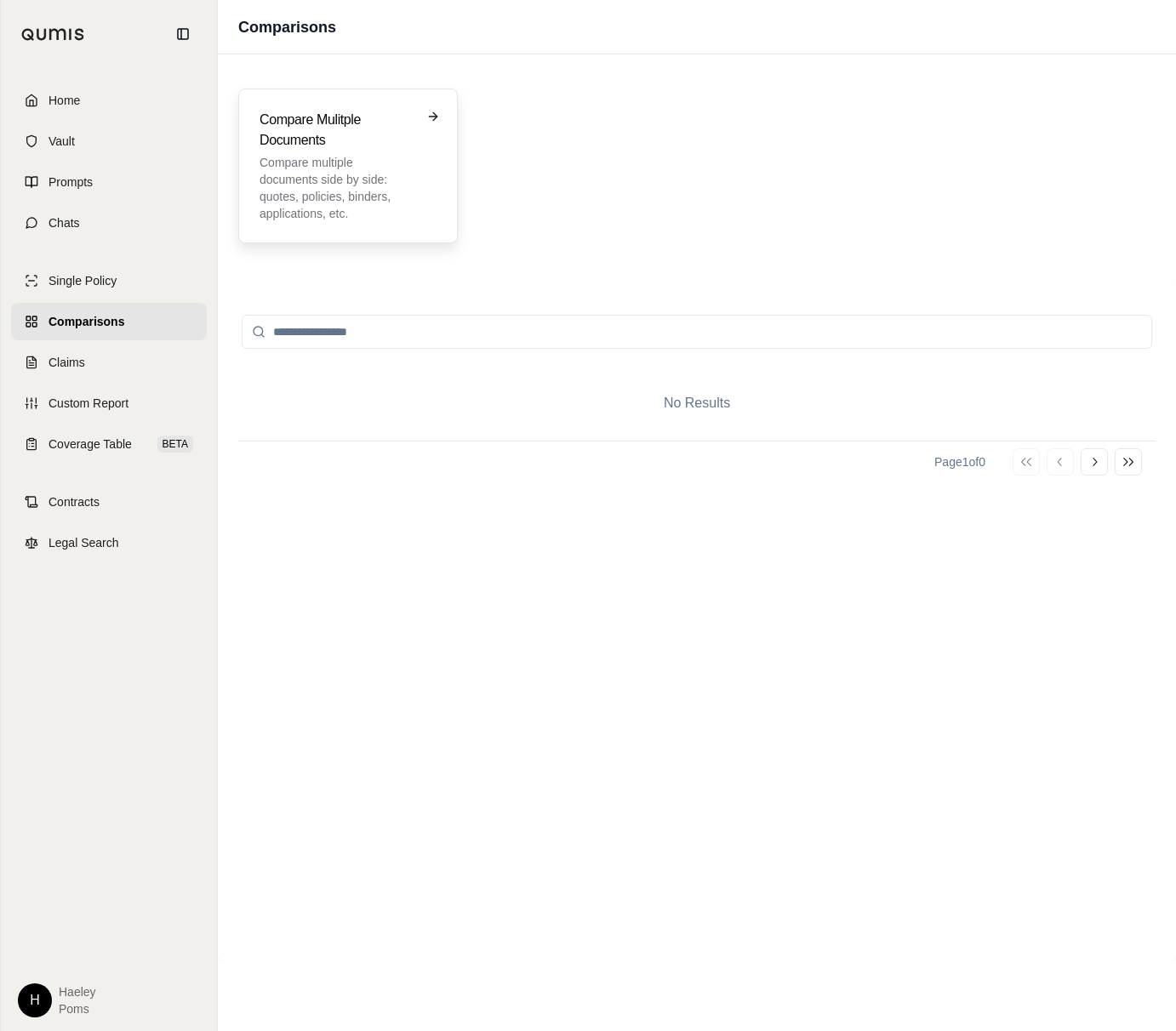 click on "Compare multiple documents side by side: quotes, policies, binders, applications, etc." at bounding box center [336, 188] 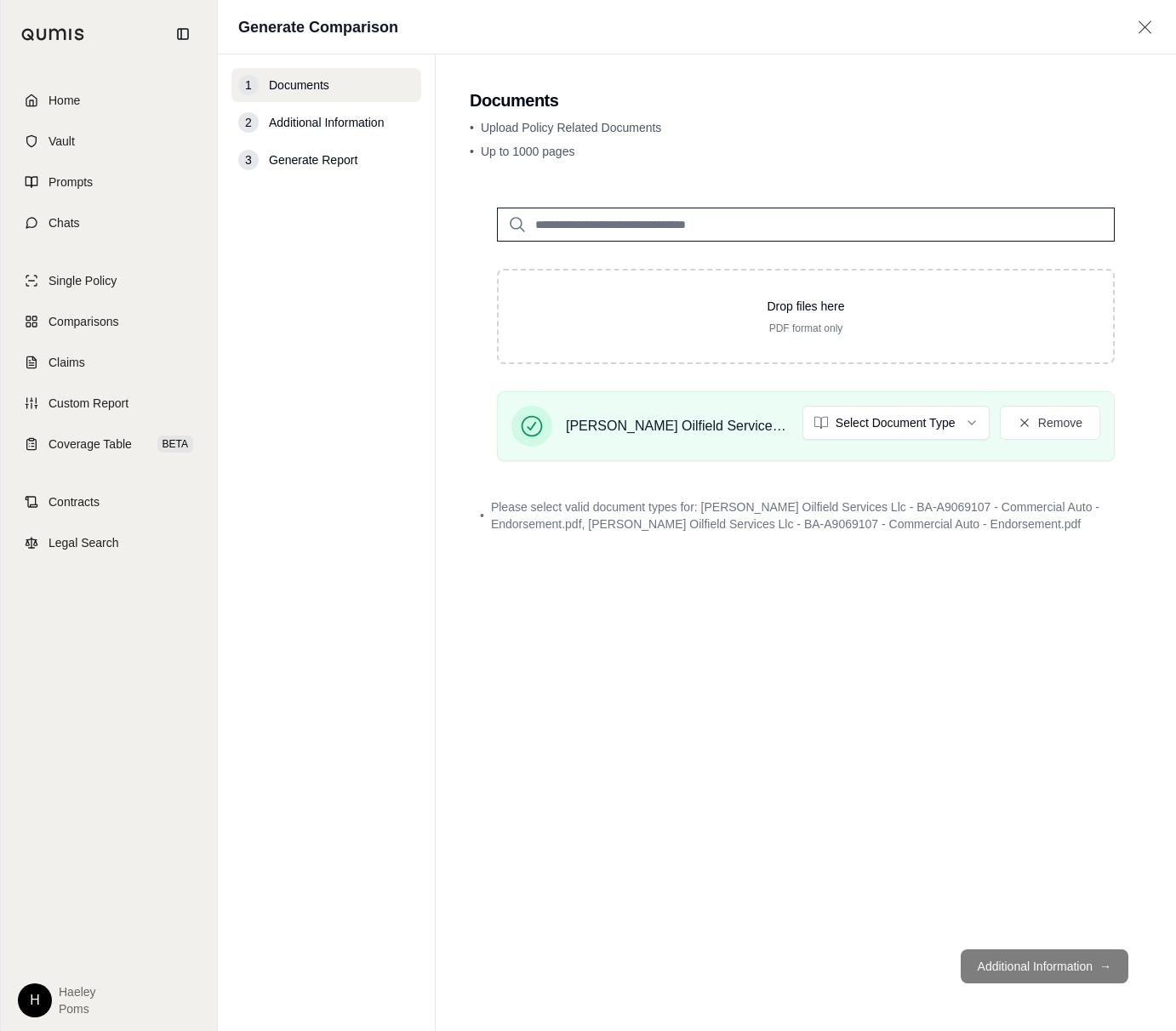 click on "• Please select valid document types for: J A Oilfield Services Llc - BA-A9069107 - Commercial Auto - Endorsement.pdf,
J A Oilfield Services Llc - BA-A9069107 - Commercial Auto - Endorsement.pdf" at bounding box center [806, 516] 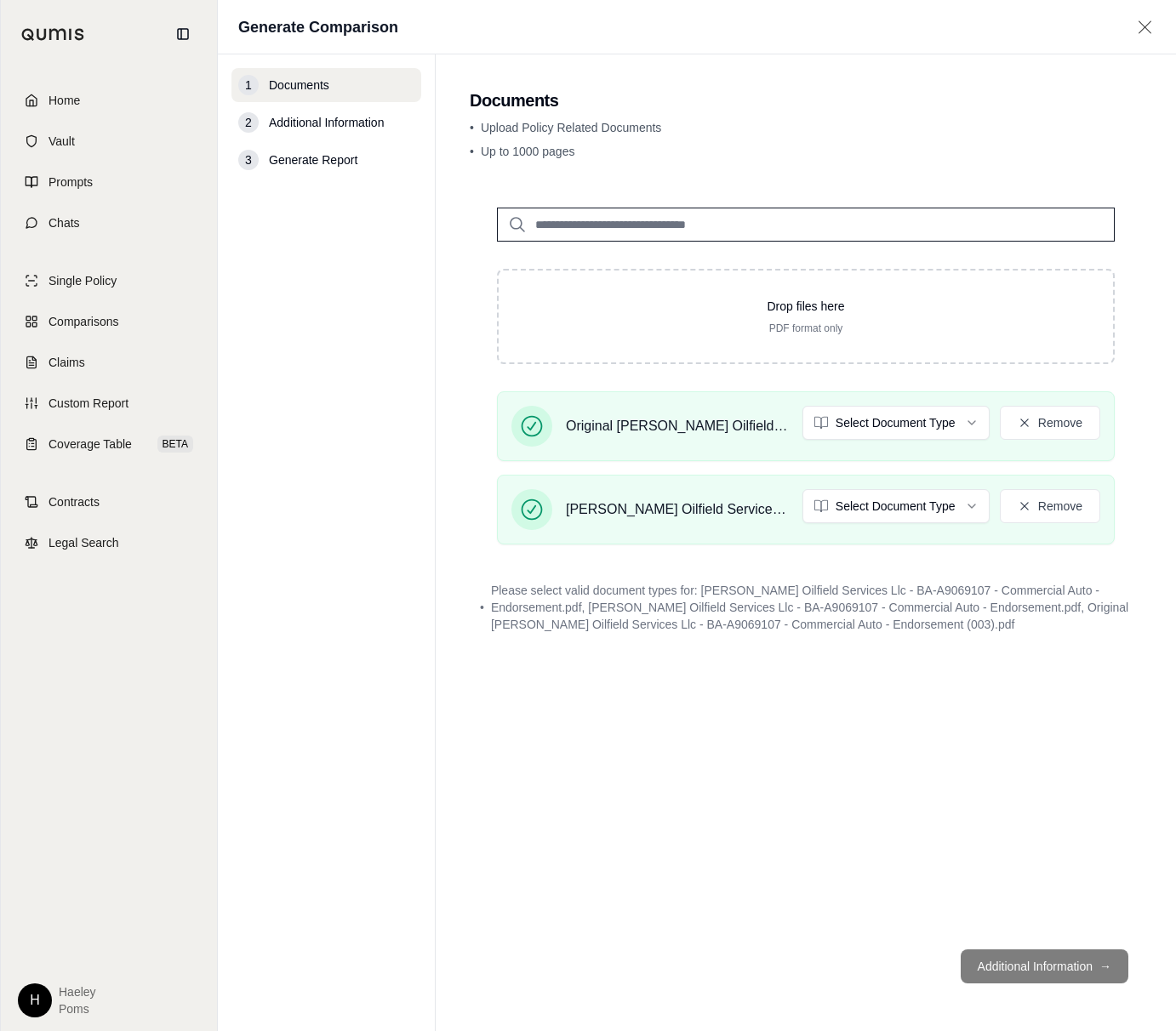 click on "Additional Information →" at bounding box center [806, 966] 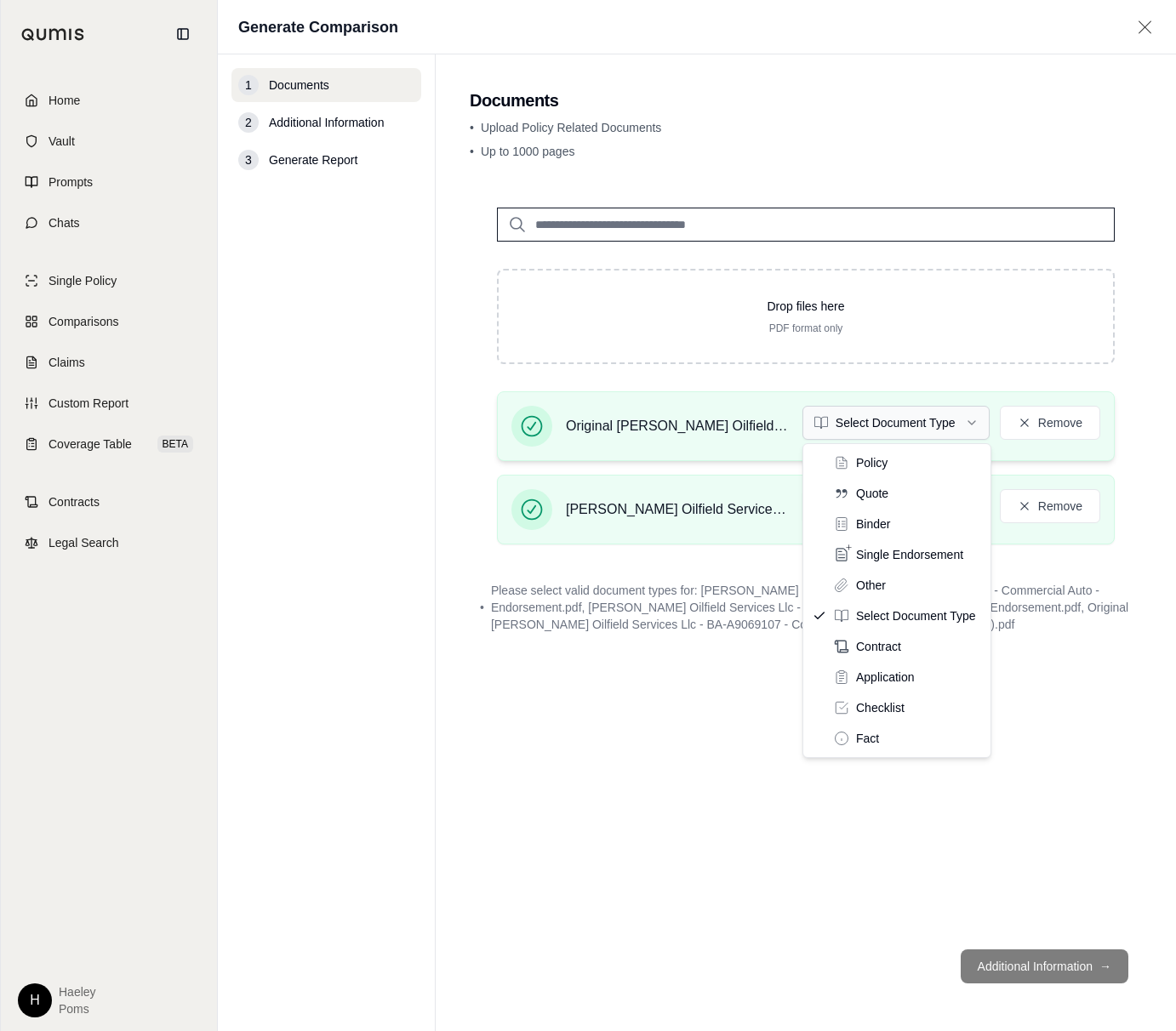 click on "Home Vault Prompts Chats Single Policy Comparisons Claims Custom Report Coverage Table BETA Contracts Legal Search H Haeley Poms Generate Comparison 1 Documents 2 Additional Information 3 Generate Report Documents • Upload Policy Related Documents • Up to 1000 pages Drop files here PDF format only Original J A Oilfield Services Llc - BA-A9069107 - Commercial Auto - Endorsement (003).pdf Select Document Type Remove J A Oilfield Services Llc - BA-A9069107 - Commercial Auto - Endorsement.pdf Select Document Type Remove • Please select valid document types for: J A Oilfield Services Llc - BA-A9069107 - Commercial Auto - Endorsement.pdf,
J A Oilfield Services Llc - BA-A9069107 - Commercial Auto - Endorsement.pdf,
Original J A Oilfield Services Llc - BA-A9069107 - Commercial Auto - Endorsement (003).pdf Additional Information →
Policy Quote Binder Single Endorsement Other Select Document Type Contract Application Checklist Fact" at bounding box center (588, 516) 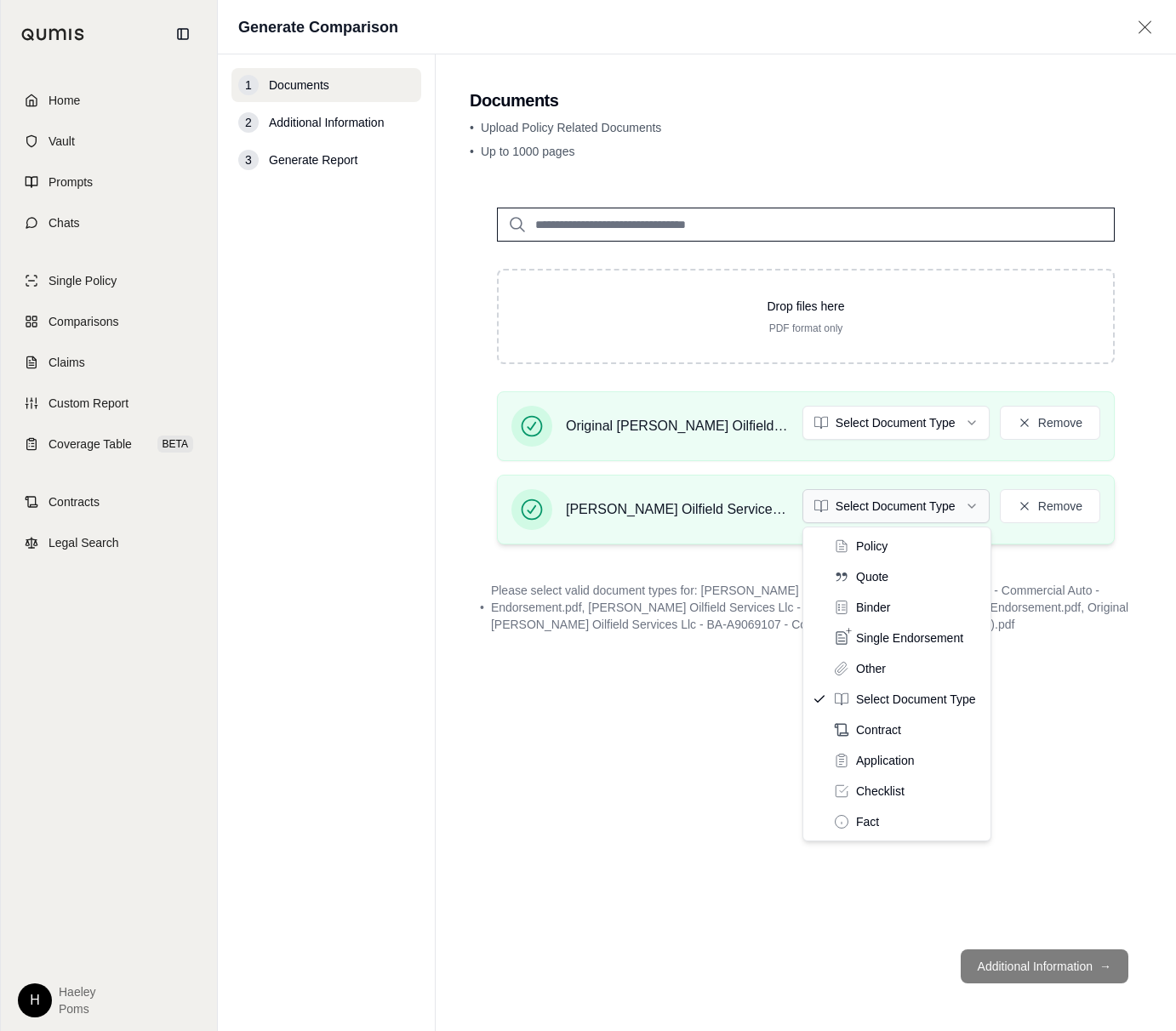 click on "Home Vault Prompts Chats Single Policy Comparisons Claims Custom Report Coverage Table BETA Contracts Legal Search H Haeley Poms Generate Comparison 1 Documents 2 Additional Information 3 Generate Report Documents • Upload Policy Related Documents • Up to 1000 pages Drop files here PDF format only Original J A Oilfield Services Llc - BA-A9069107 - Commercial Auto - Endorsement (003).pdf Select Document Type Remove J A Oilfield Services Llc - BA-A9069107 - Commercial Auto - Endorsement.pdf Select Document Type Remove • Please select valid document types for: J A Oilfield Services Llc - BA-A9069107 - Commercial Auto - Endorsement.pdf,
J A Oilfield Services Llc - BA-A9069107 - Commercial Auto - Endorsement.pdf,
Original J A Oilfield Services Llc - BA-A9069107 - Commercial Auto - Endorsement (003).pdf Additional Information →
Policy Quote Binder Single Endorsement Other Select Document Type Contract Application Checklist Fact" at bounding box center [588, 516] 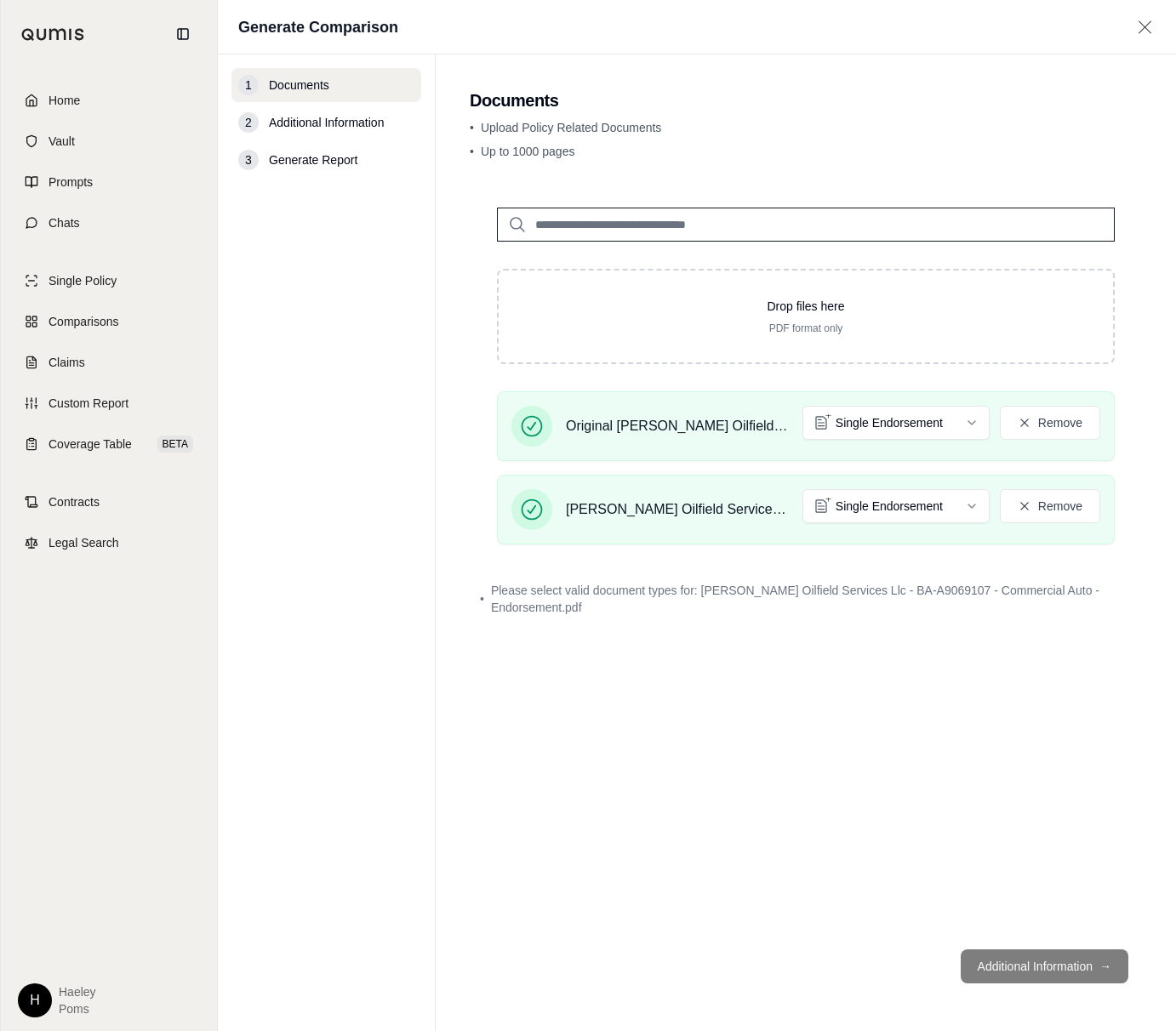 click on "Additional Information →" at bounding box center [806, 966] 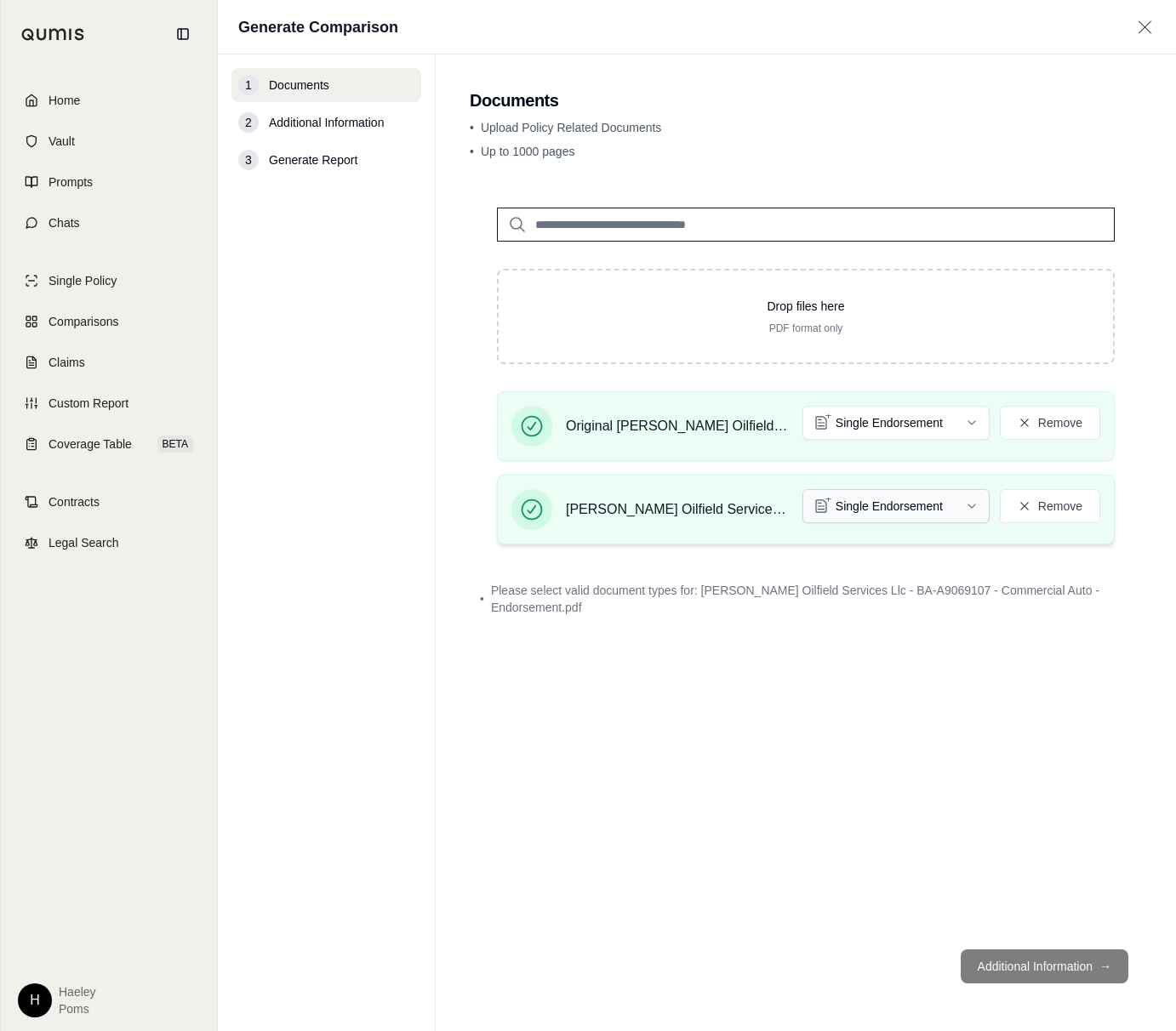 click on "Home Vault Prompts Chats Single Policy Comparisons Claims Custom Report Coverage Table BETA Contracts Legal Search H Haeley Poms Generate Comparison 1 Documents 2 Additional Information 3 Generate Report Documents • Upload Policy Related Documents • Up to 1000 pages Drop files here PDF format only Original J A Oilfield Services Llc - BA-A9069107 - Commercial Auto - Endorsement (003).pdf Single Endorsement Remove J A Oilfield Services Llc - BA-A9069107 - Commercial Auto - Endorsement.pdf Single Endorsement Remove • Please select valid document types for: J A Oilfield Services Llc - BA-A9069107 - Commercial Auto - Endorsement.pdf Additional Information →" at bounding box center [588, 516] 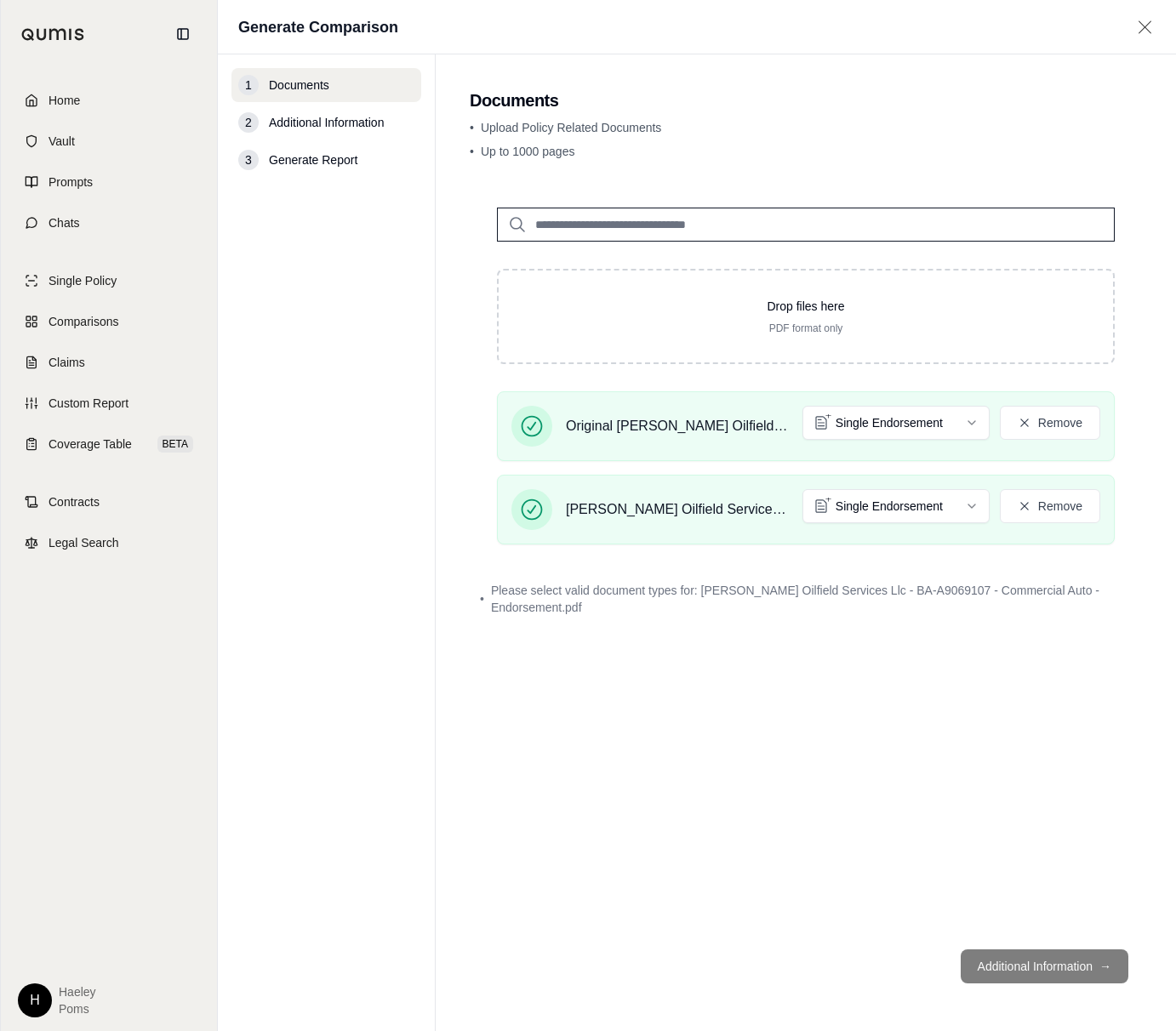 click on "Drop files here PDF format only Original J A Oilfield Services Llc - BA-A9069107 - Commercial Auto - Endorsement (003).pdf Single Endorsement Remove J A Oilfield Services Llc - BA-A9069107 - Commercial Auto - Endorsement.pdf Single Endorsement Remove • Please select valid document types for: J A Oilfield Services Llc - BA-A9069107 - Commercial Auto - Endorsement.pdf" at bounding box center [806, 558] 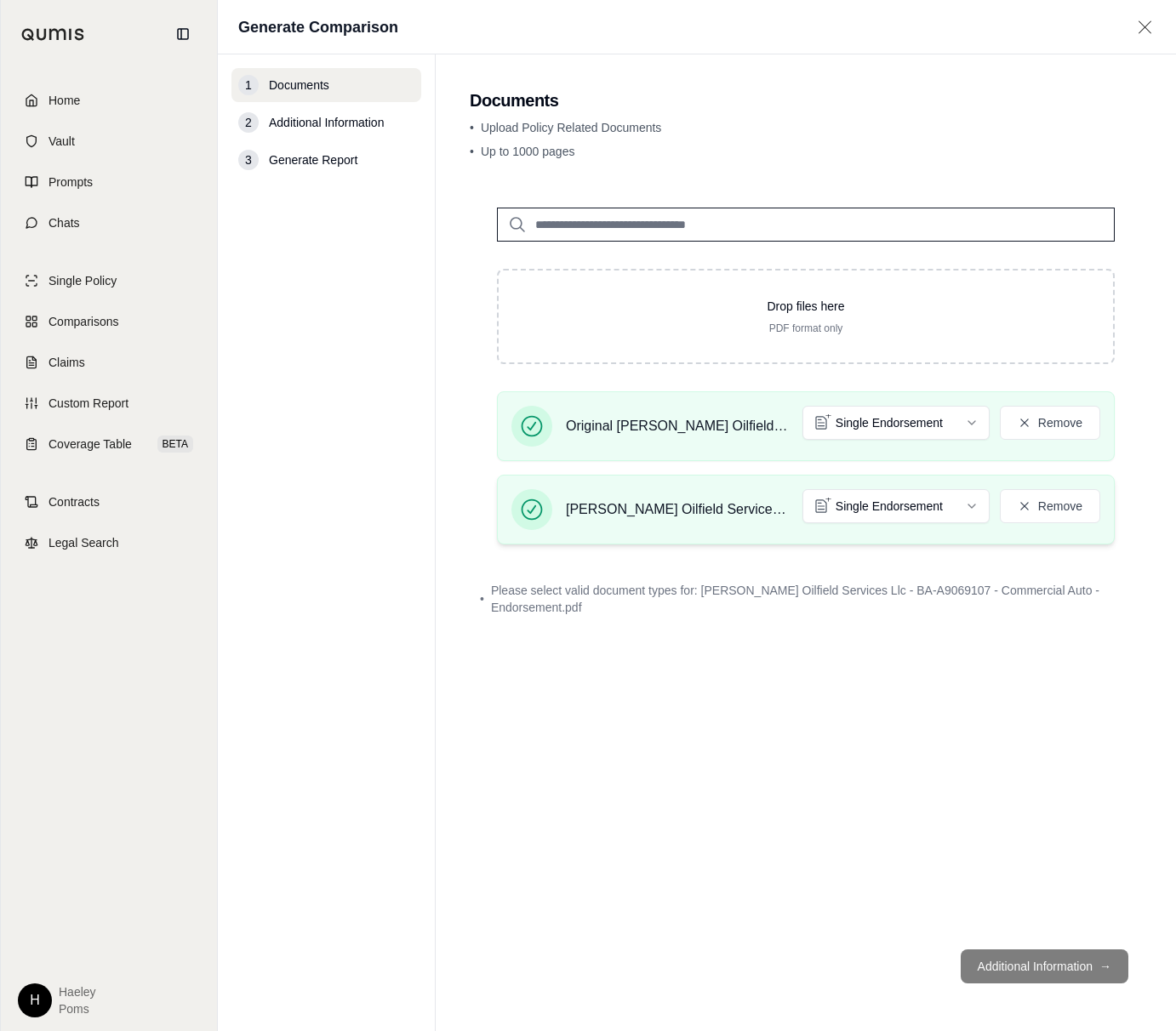 click on "J A Oilfield Services Llc - BA-A9069107 - Commercial Auto - Endorsement.pdf" at bounding box center (677, 510) 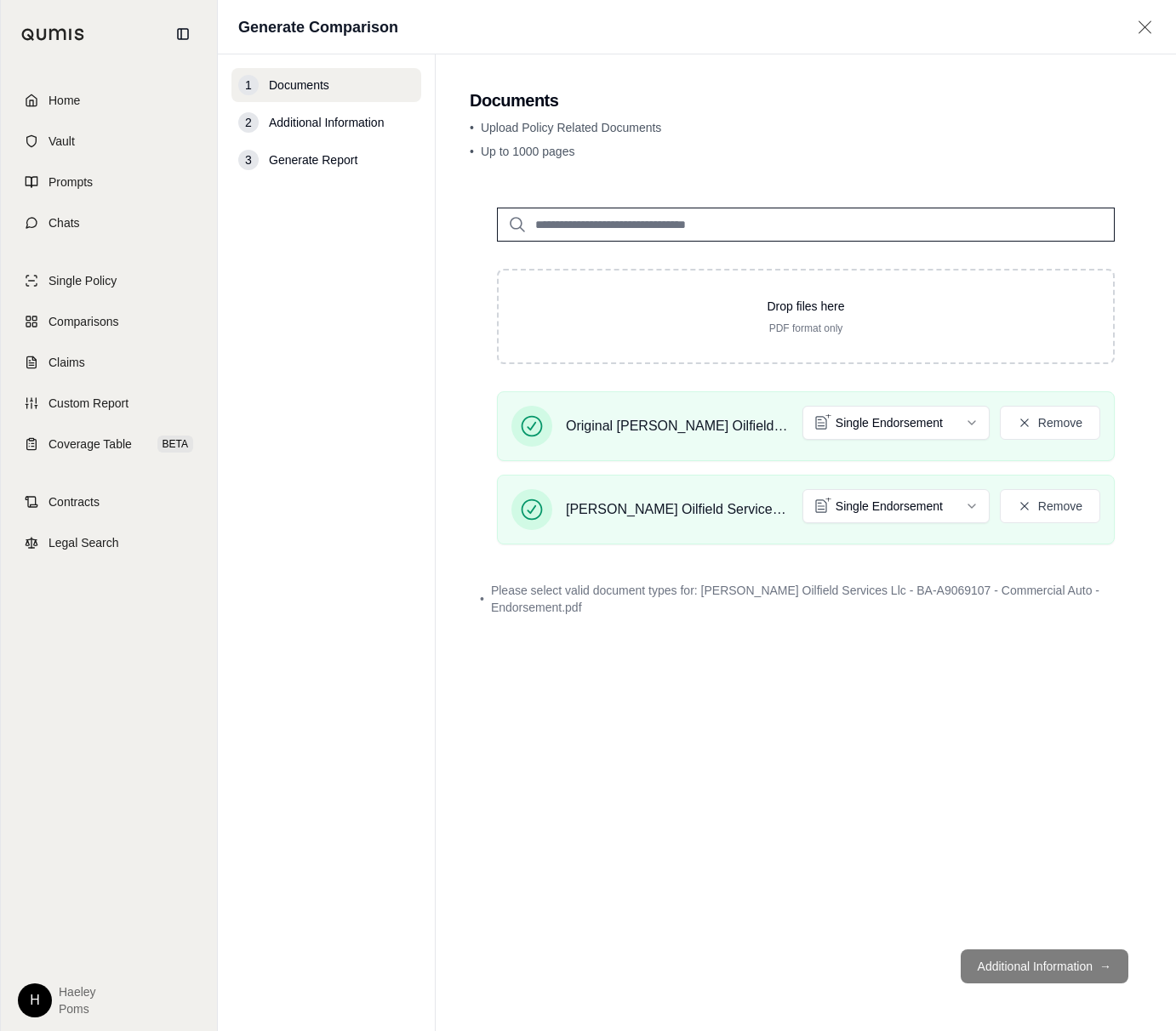 click on "Drop files here PDF format only Original J A Oilfield Services Llc - BA-A9069107 - Commercial Auto - Endorsement (003).pdf Single Endorsement Remove J A Oilfield Services Llc - BA-A9069107 - Commercial Auto - Endorsement.pdf Single Endorsement Remove • Please select valid document types for: J A Oilfield Services Llc - BA-A9069107 - Commercial Auto - Endorsement.pdf" at bounding box center [806, 558] 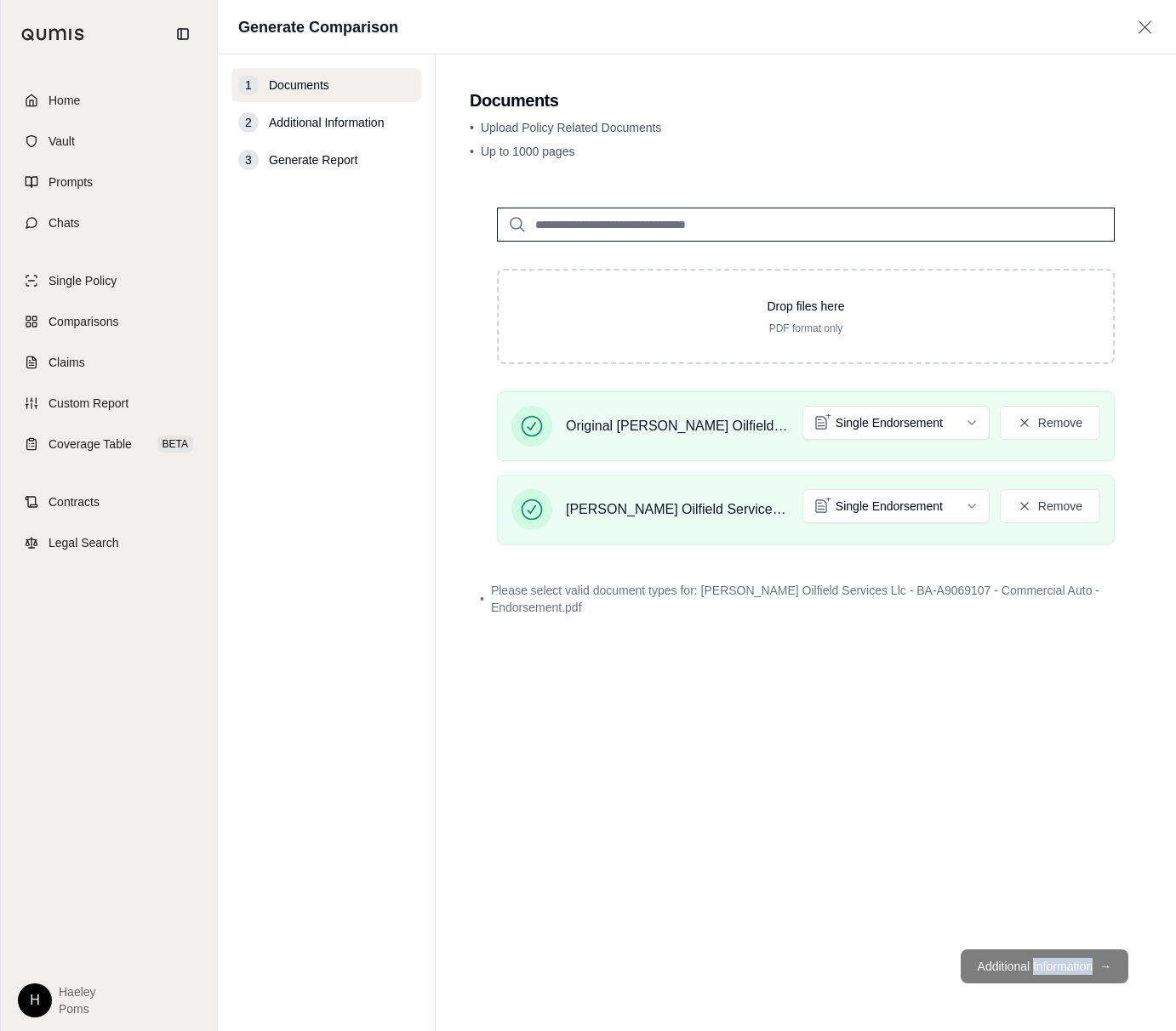 click on "Additional Information →" at bounding box center [806, 966] 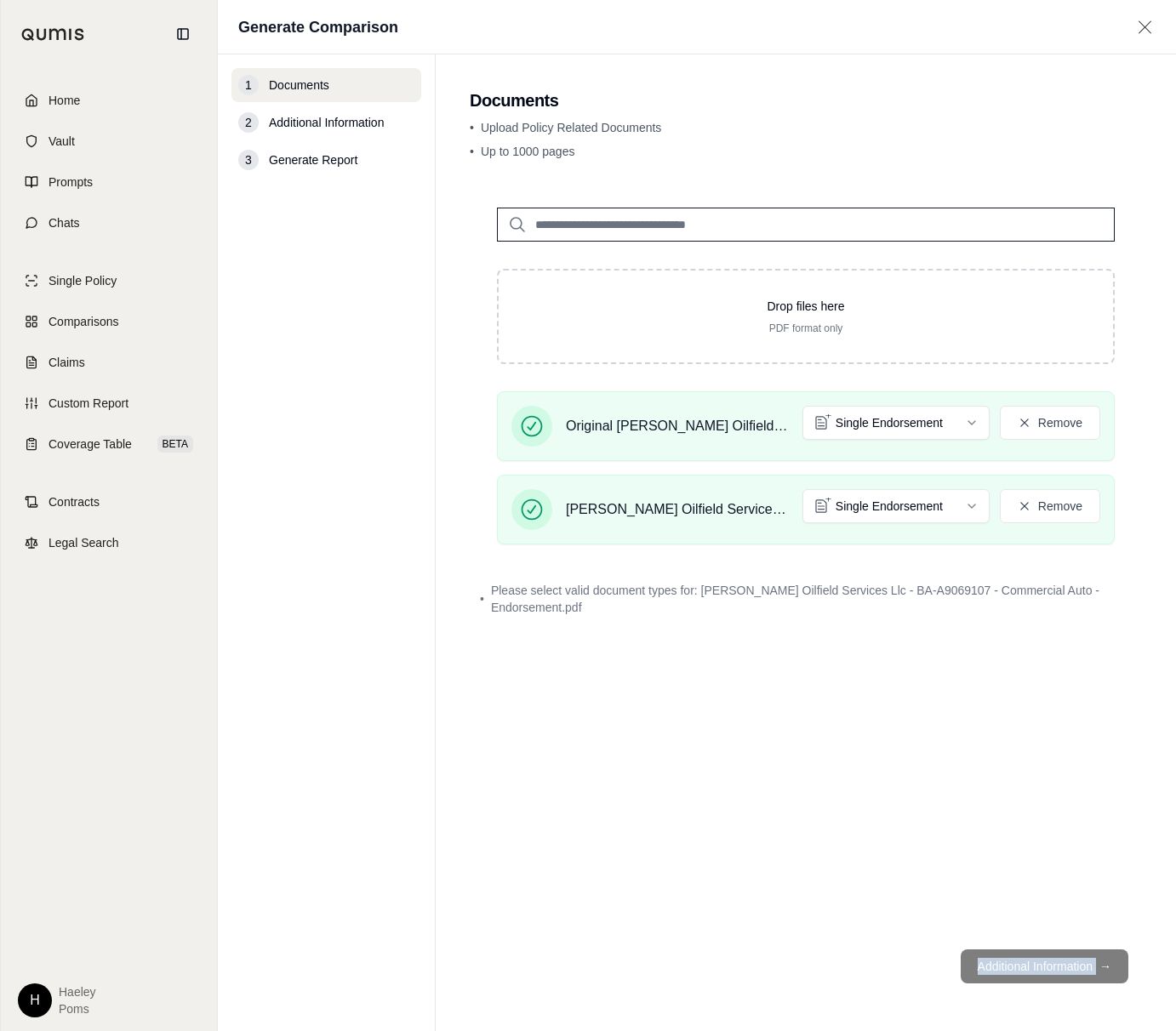 click on "Additional Information →" at bounding box center [806, 966] 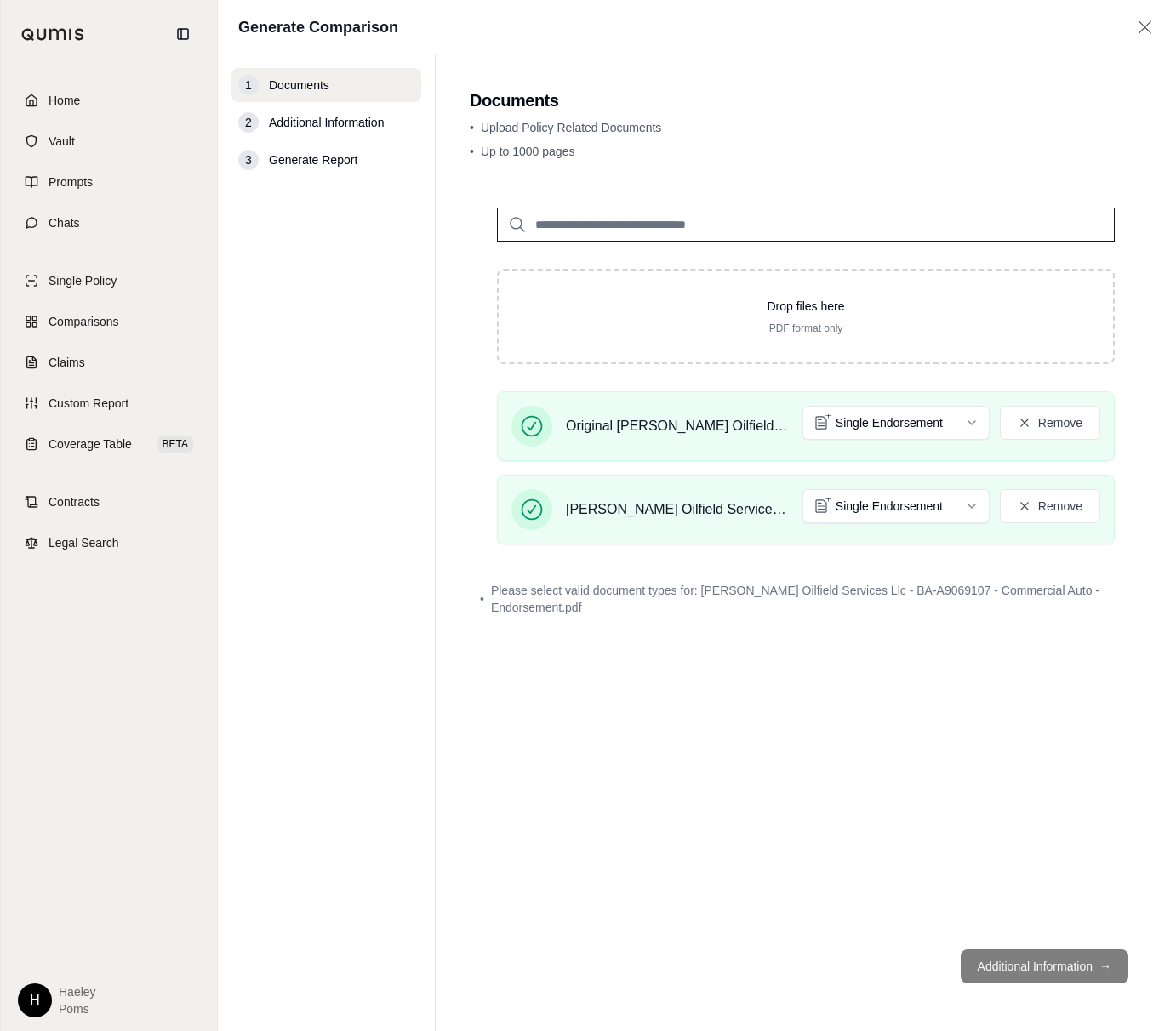 click on "Generate Report" at bounding box center [313, 160] 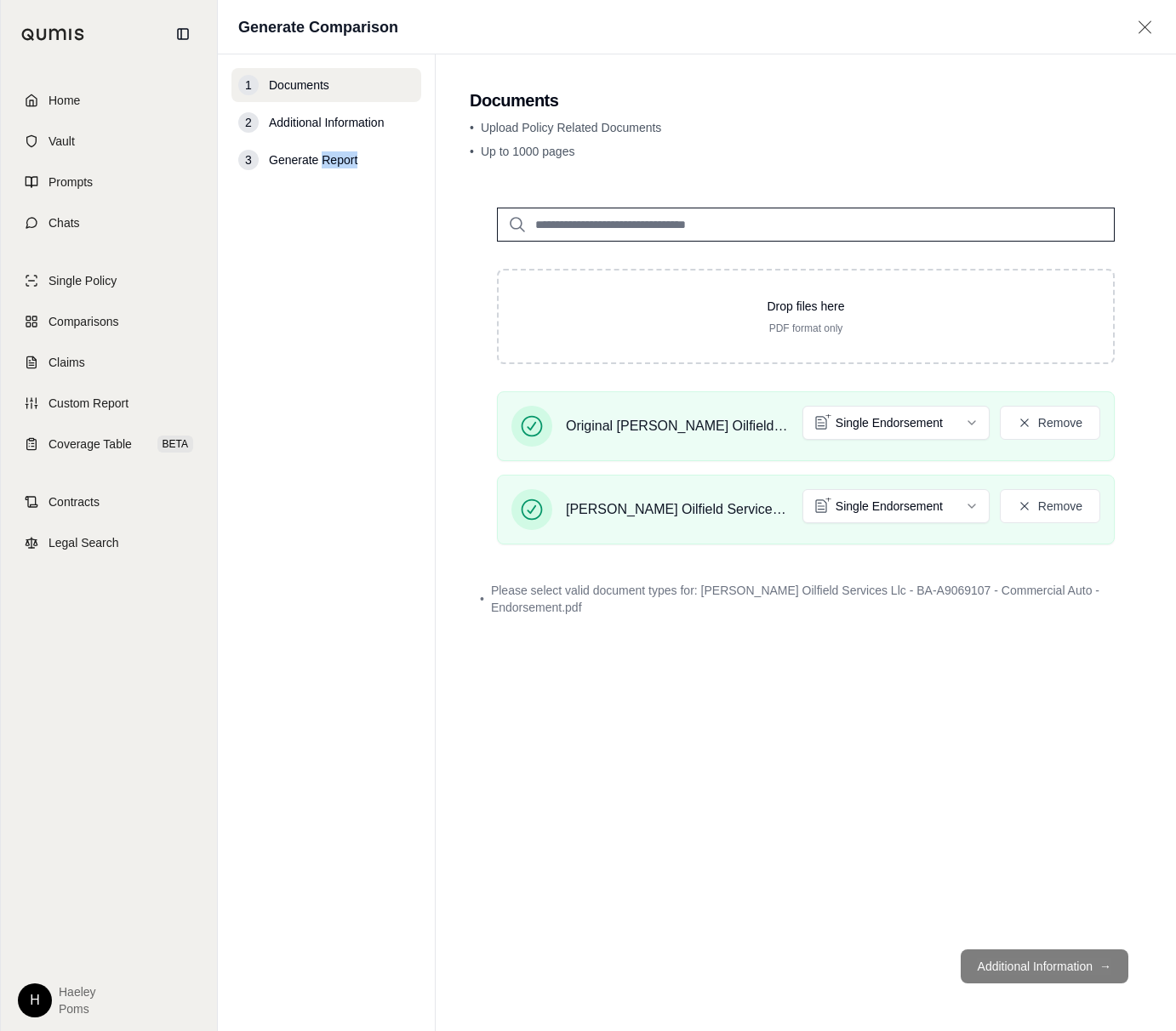 click on "Generate Report" at bounding box center (313, 160) 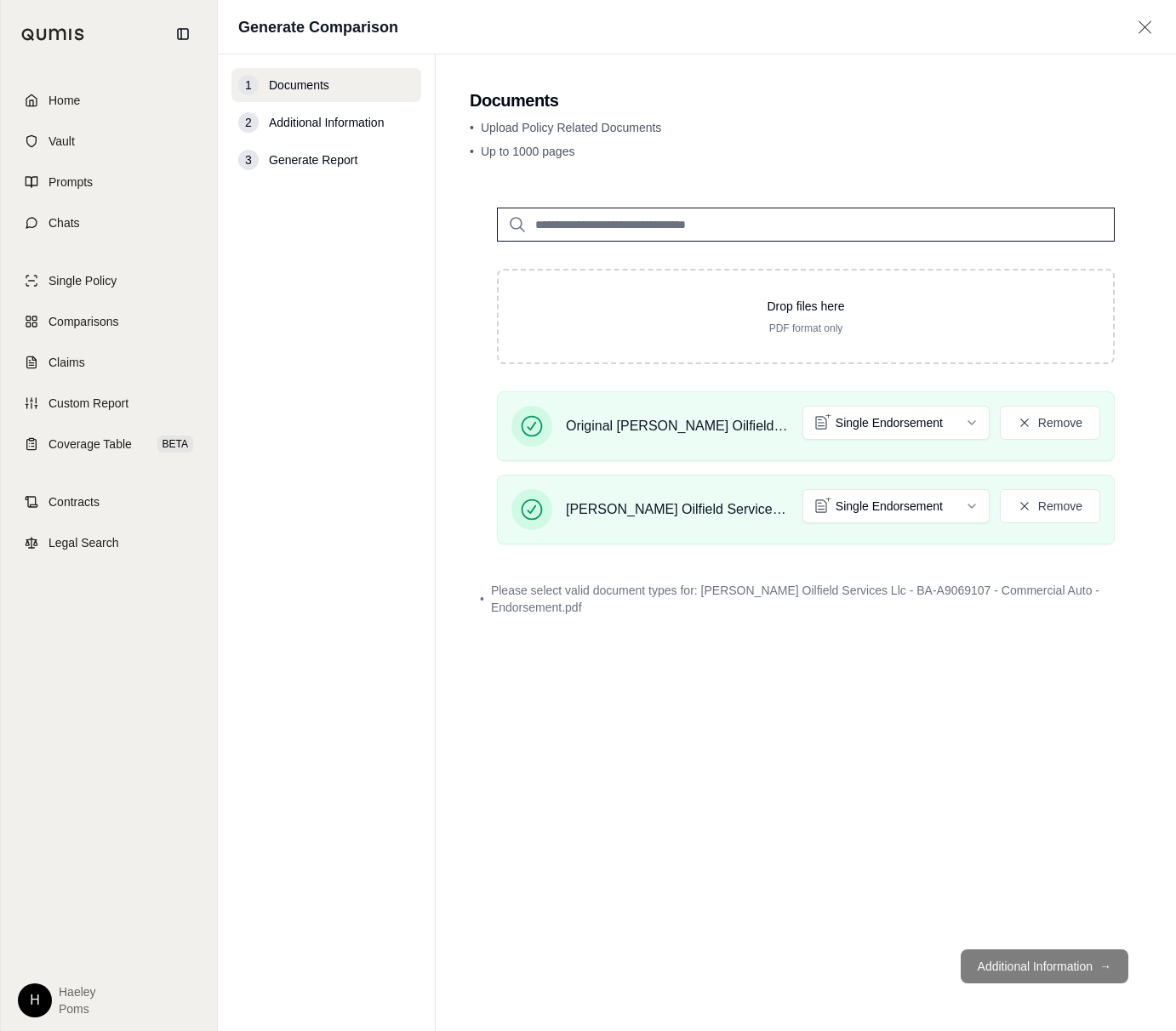 drag, startPoint x: 328, startPoint y: 157, endPoint x: 283, endPoint y: 237, distance: 91.7878 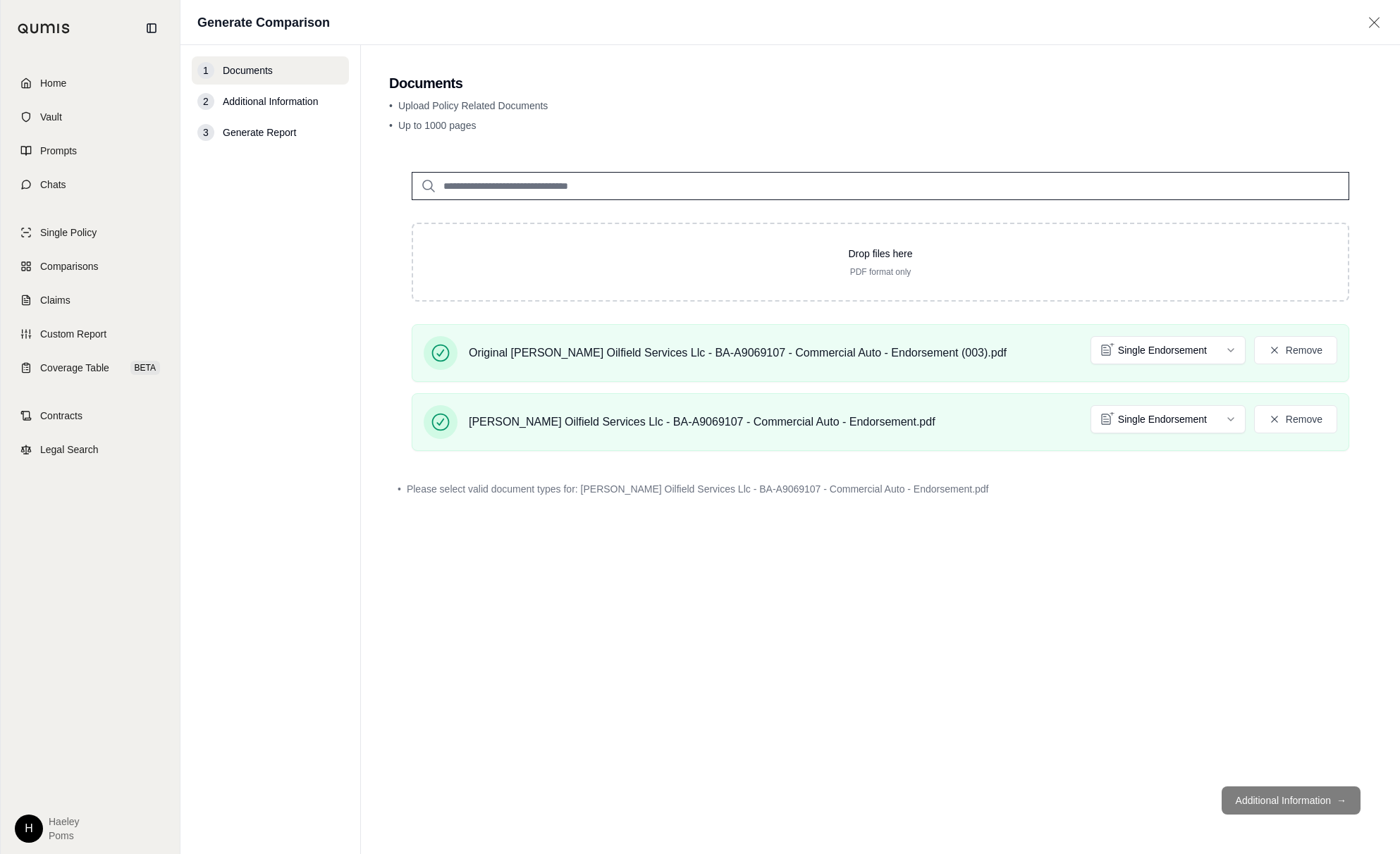 click on "Drop files here PDF format only Original J A Oilfield Services Llc - BA-A9069107 - Commercial Auto - Endorsement (003).pdf Single Endorsement Remove J A Oilfield Services Llc - BA-A9069107 - Commercial Auto - Endorsement.pdf Single Endorsement Remove • Please select valid document types for: J A Oilfield Services Llc - BA-A9069107 - Commercial Auto - Endorsement.pdf" at bounding box center [880, 462] 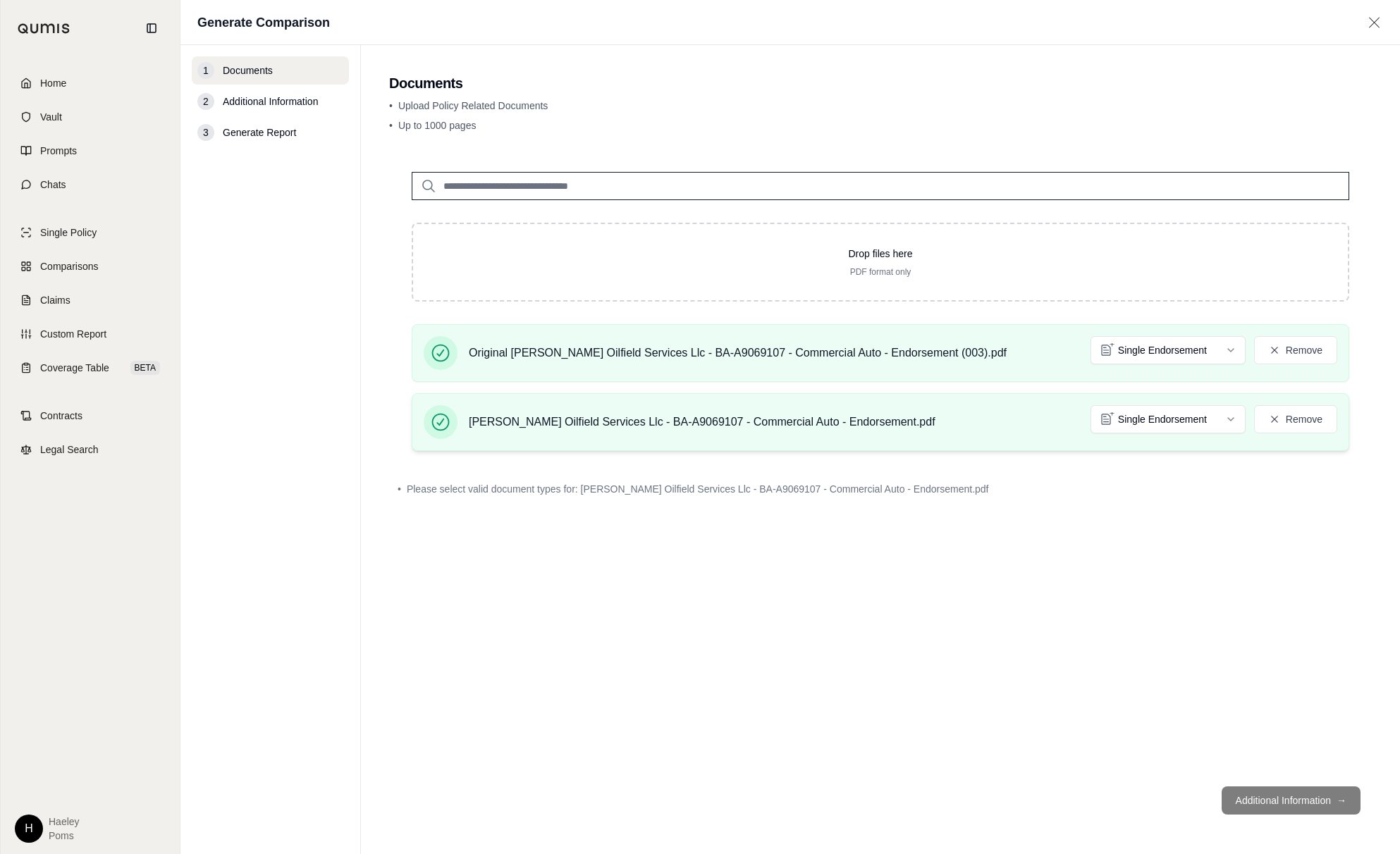 click on "J A Oilfield Services Llc - BA-A9069107 - Commercial Auto - Endorsement.pdf Single Endorsement Remove" at bounding box center (880, 422) 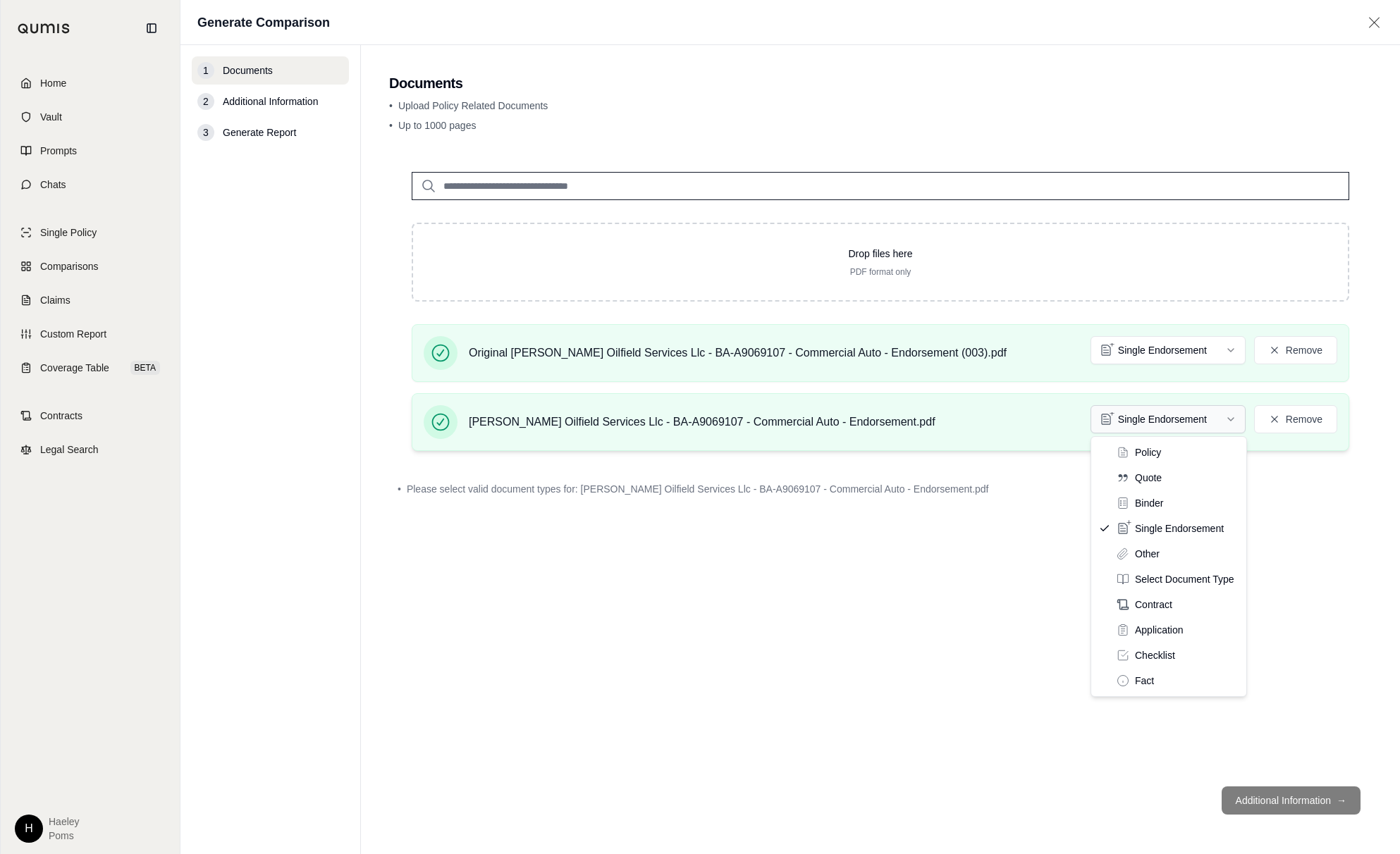 click on "Home Vault Prompts Chats Single Policy Comparisons Claims Custom Report Coverage Table BETA Contracts Legal Search H Haeley Poms Generate Comparison 1 Documents 2 Additional Information 3 Generate Report Documents • Upload Policy Related Documents • Up to 1000 pages Drop files here PDF format only Original J A Oilfield Services Llc - BA-A9069107 - Commercial Auto - Endorsement (003).pdf Single Endorsement Remove J A Oilfield Services Llc - BA-A9069107 - Commercial Auto - Endorsement.pdf Single Endorsement Remove • Please select valid document types for: J A Oilfield Services Llc - BA-A9069107 - Commercial Auto - Endorsement.pdf Additional Information →
Policy Quote Binder Single Endorsement Other Select Document Type Contract Application Checklist Fact" at bounding box center [700, 427] 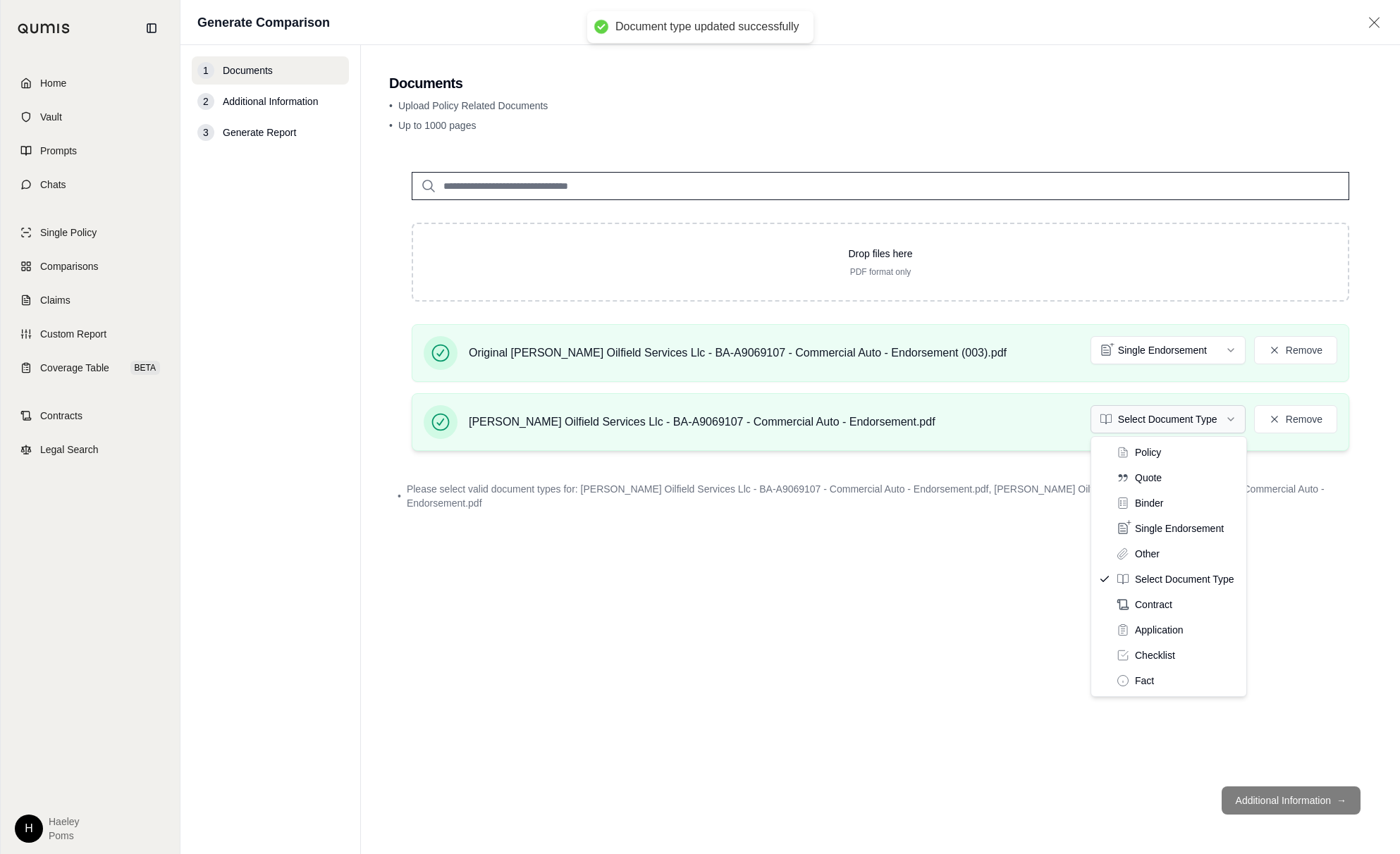 click on "Document type updated successfully Home Vault Prompts Chats Single Policy Comparisons Claims Custom Report Coverage Table BETA Contracts Legal Search H Haeley Poms Generate Comparison 1 Documents 2 Additional Information 3 Generate Report Documents • Upload Policy Related Documents • Up to 1000 pages Drop files here PDF format only Original J A Oilfield Services Llc - BA-A9069107 - Commercial Auto - Endorsement (003).pdf Single Endorsement Remove J A Oilfield Services Llc - BA-A9069107 - Commercial Auto - Endorsement.pdf Select Document Type Remove • Please select valid document types for: J A Oilfield Services Llc - BA-A9069107 - Commercial Auto - Endorsement.pdf,
J A Oilfield Services Llc - BA-A9069107 - Commercial Auto - Endorsement.pdf Additional Information →
Policy Quote Binder Single Endorsement Other Select Document Type Contract Application Checklist Fact" at bounding box center [700, 427] 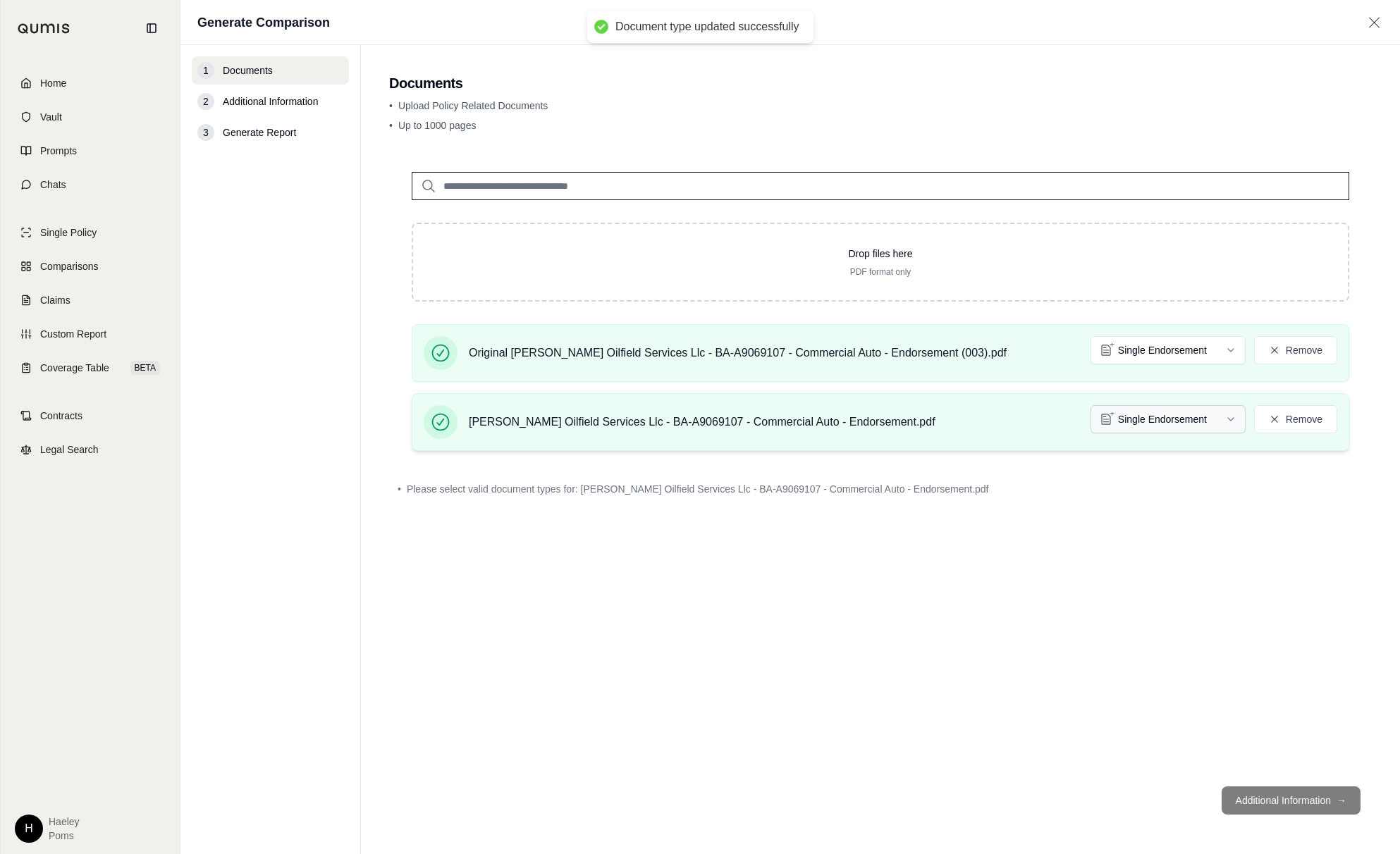 click on "Document type updated successfully Home Vault Prompts Chats Single Policy Comparisons Claims Custom Report Coverage Table BETA Contracts Legal Search H Haeley Poms Generate Comparison 1 Documents 2 Additional Information 3 Generate Report Documents • Upload Policy Related Documents • Up to 1000 pages Drop files here PDF format only Original J A Oilfield Services Llc - BA-A9069107 - Commercial Auto - Endorsement (003).pdf Single Endorsement Remove J A Oilfield Services Llc - BA-A9069107 - Commercial Auto - Endorsement.pdf Single Endorsement Remove • Please select valid document types for: J A Oilfield Services Llc - BA-A9069107 - Commercial Auto - Endorsement.pdf Additional Information →" at bounding box center (700, 427) 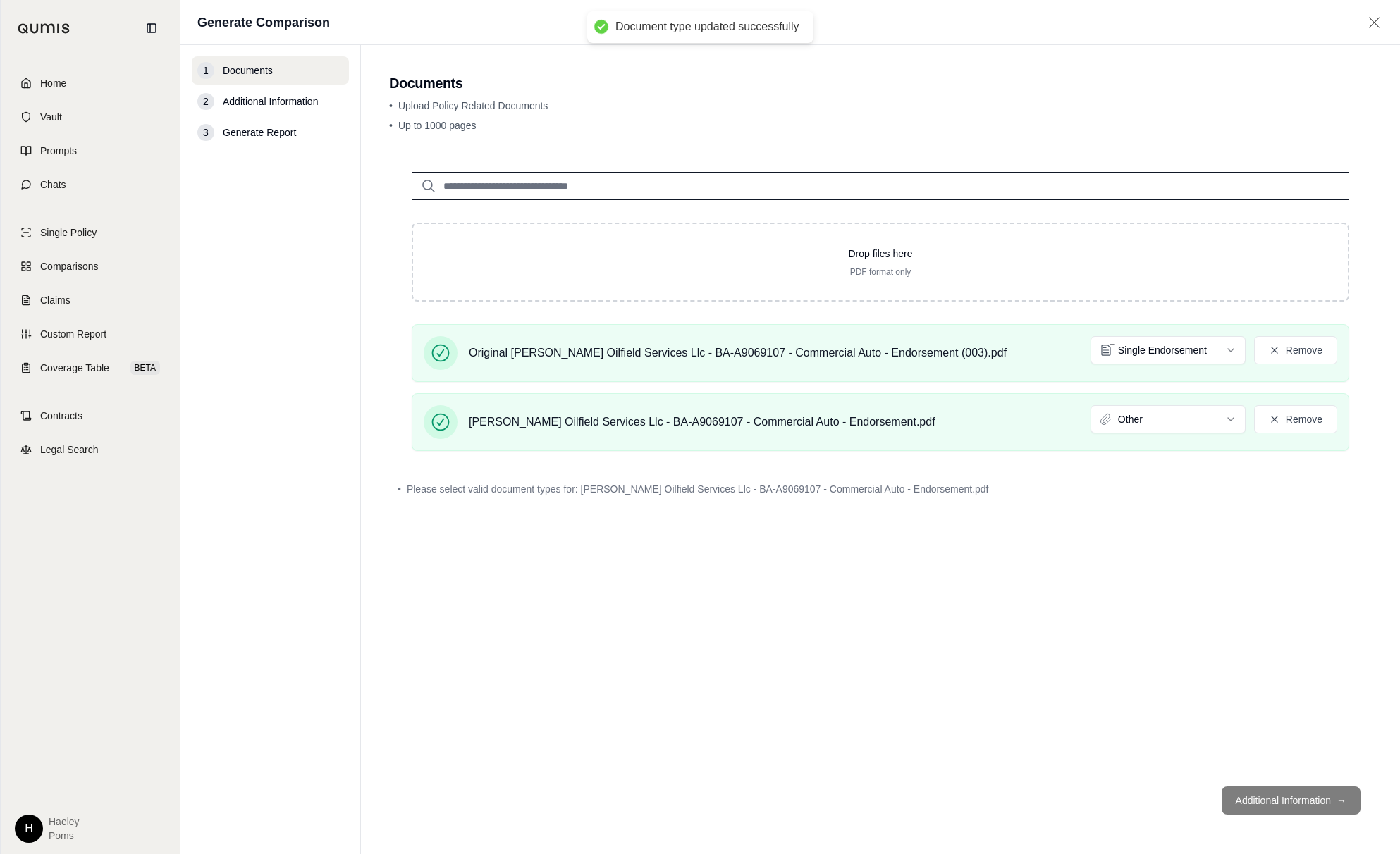 click on "Additional Information →" at bounding box center [880, 800] 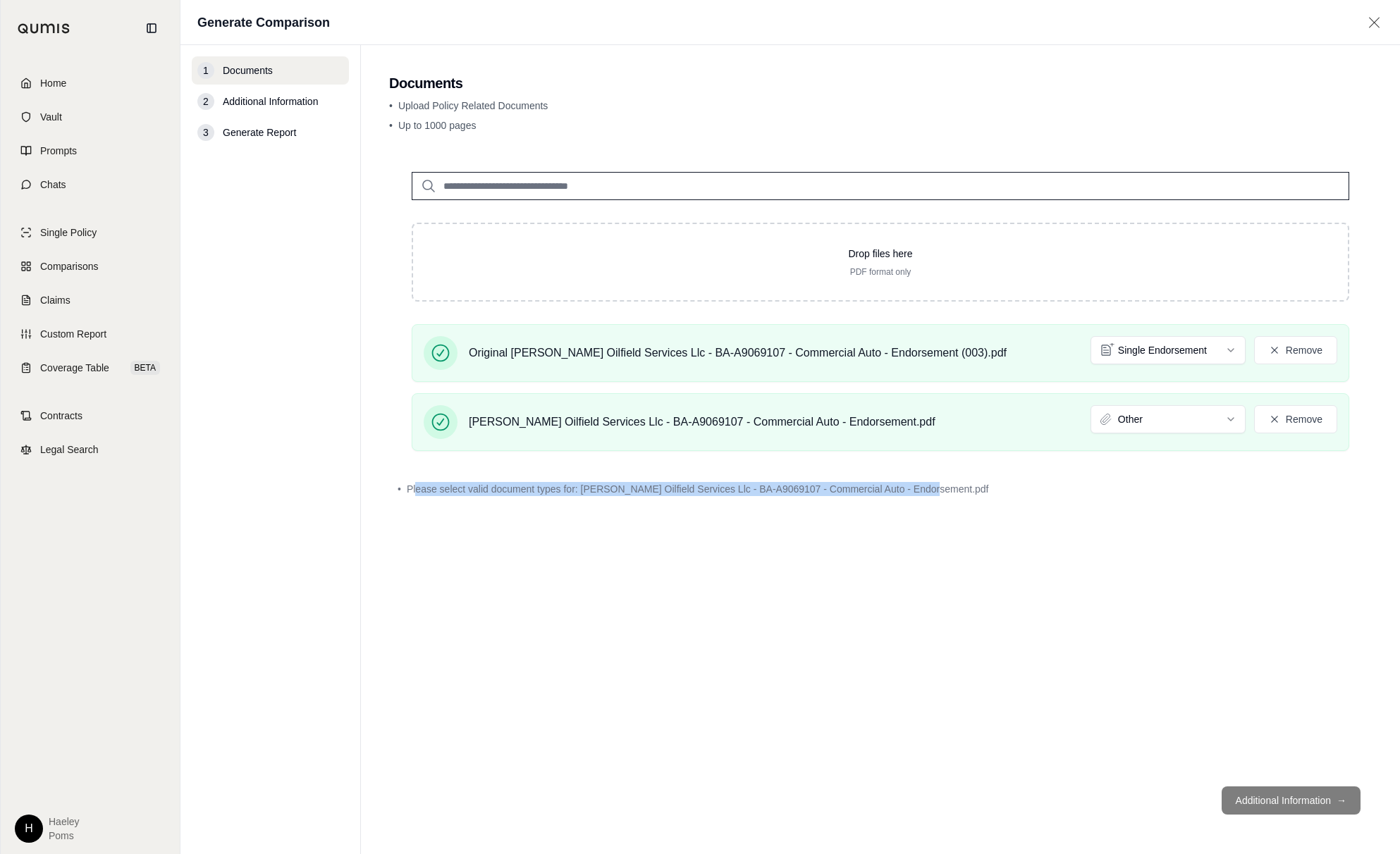 drag, startPoint x: 418, startPoint y: 487, endPoint x: 1197, endPoint y: 576, distance: 784.0676 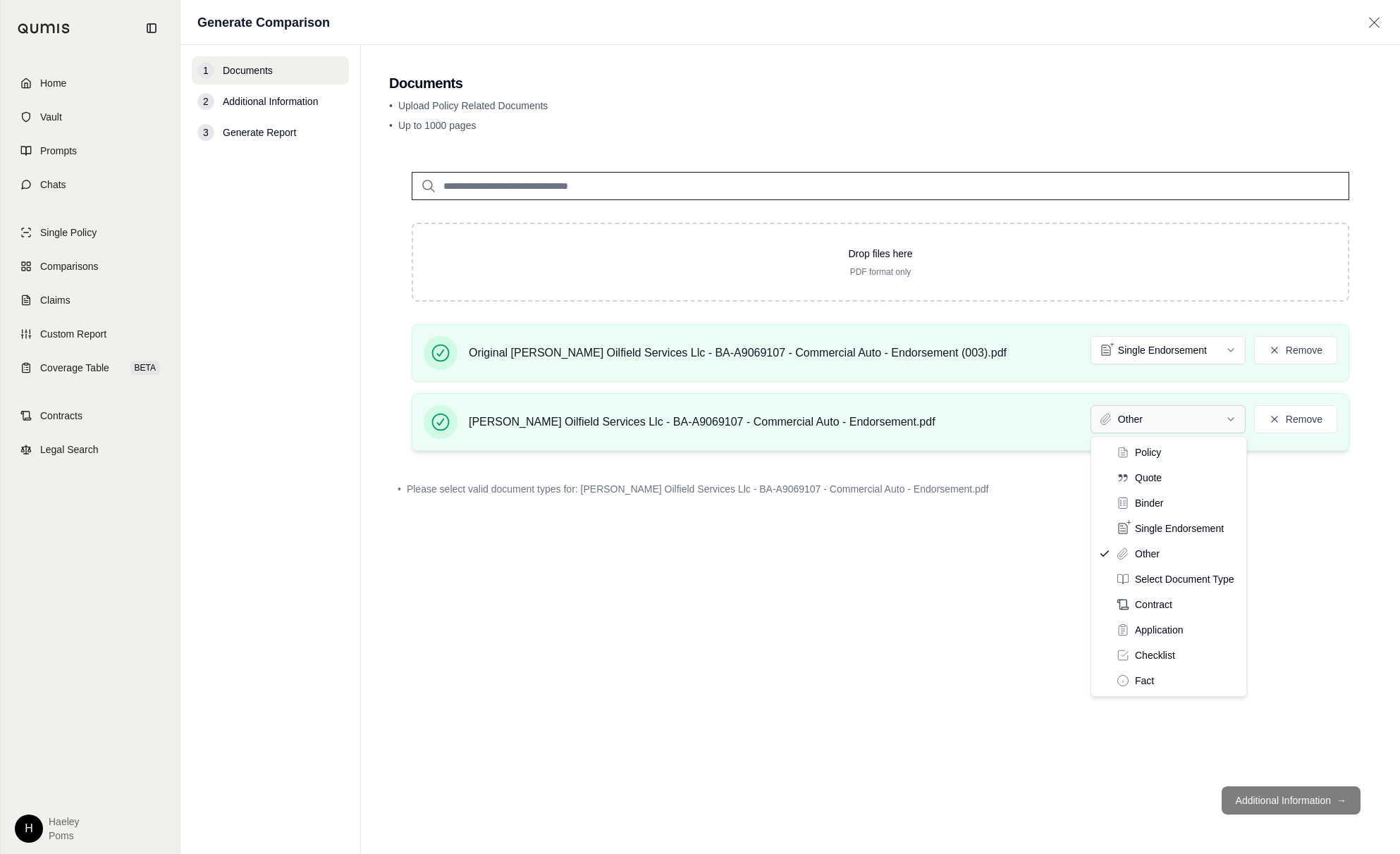 click on "Home Vault Prompts Chats Single Policy Comparisons Claims Custom Report Coverage Table BETA Contracts Legal Search H Haeley Poms Generate Comparison 1 Documents 2 Additional Information 3 Generate Report Documents • Upload Policy Related Documents • Up to 1000 pages Drop files here PDF format only Original J A Oilfield Services Llc - BA-A9069107 - Commercial Auto - Endorsement (003).pdf Single Endorsement Remove J A Oilfield Services Llc - BA-A9069107 - Commercial Auto - Endorsement.pdf Other Remove • Please select valid document types for: J A Oilfield Services Llc - BA-A9069107 - Commercial Auto - Endorsement.pdf Additional Information →
Policy Quote Binder Single Endorsement Other Select Document Type Contract Application Checklist Fact" at bounding box center (700, 427) 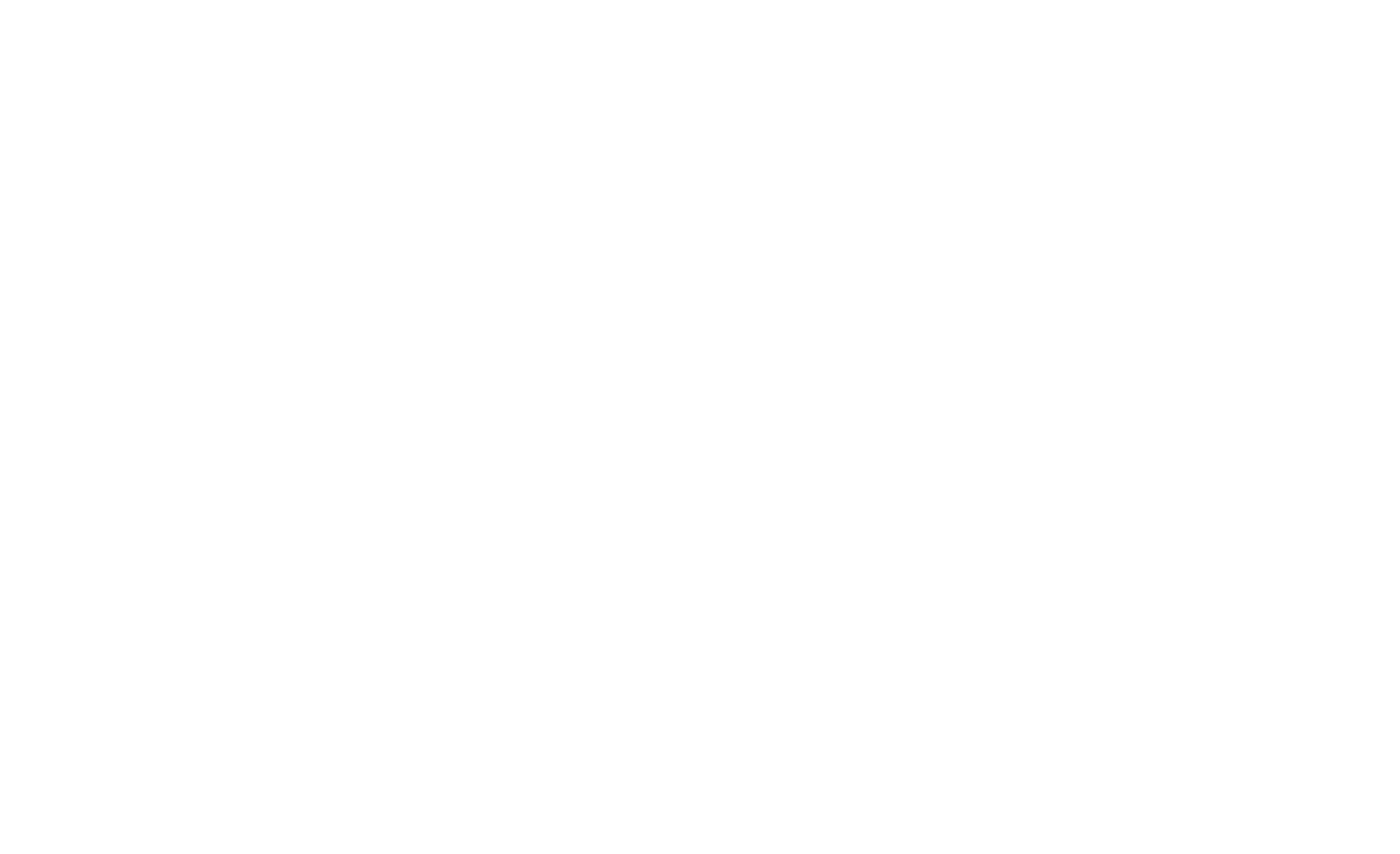scroll, scrollTop: 0, scrollLeft: 0, axis: both 